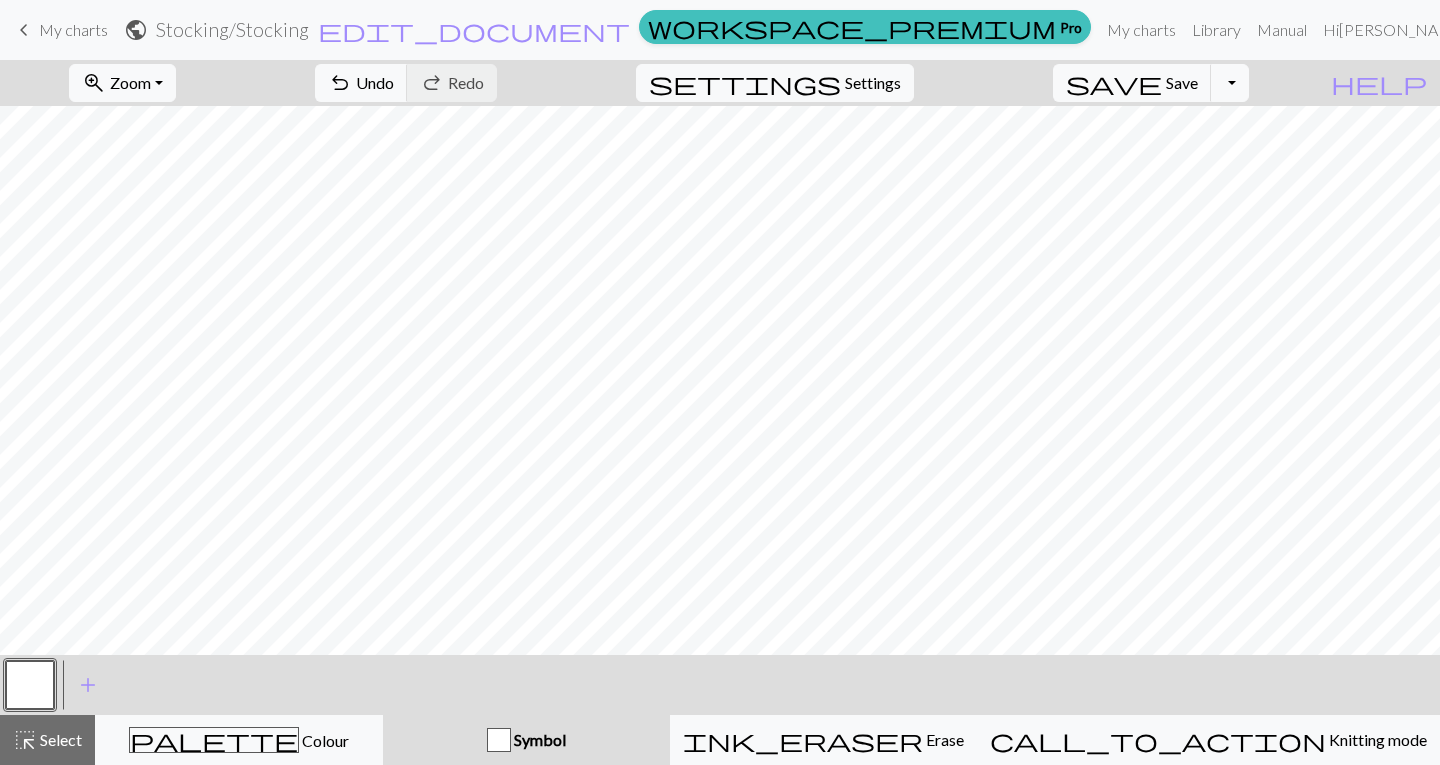 scroll, scrollTop: 0, scrollLeft: 0, axis: both 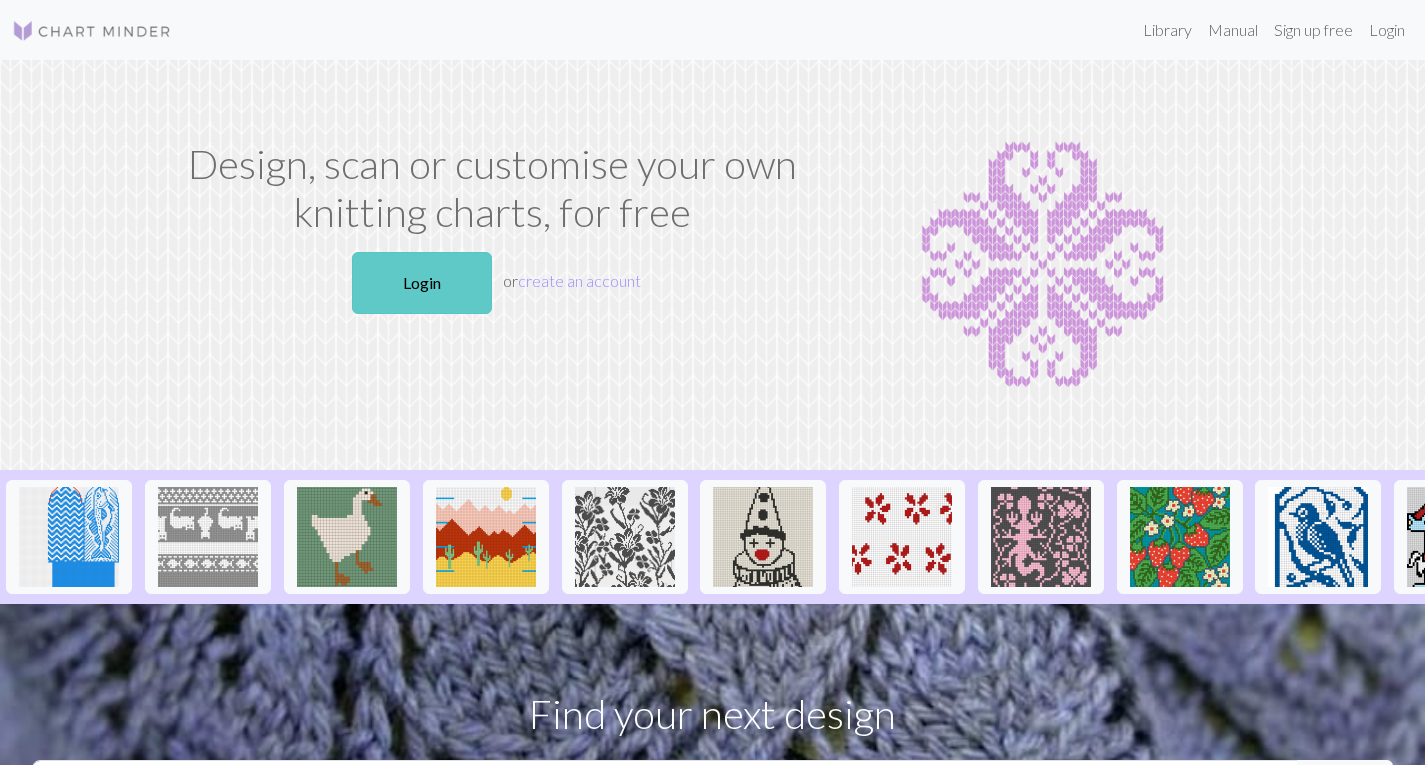 click on "Login" at bounding box center [422, 283] 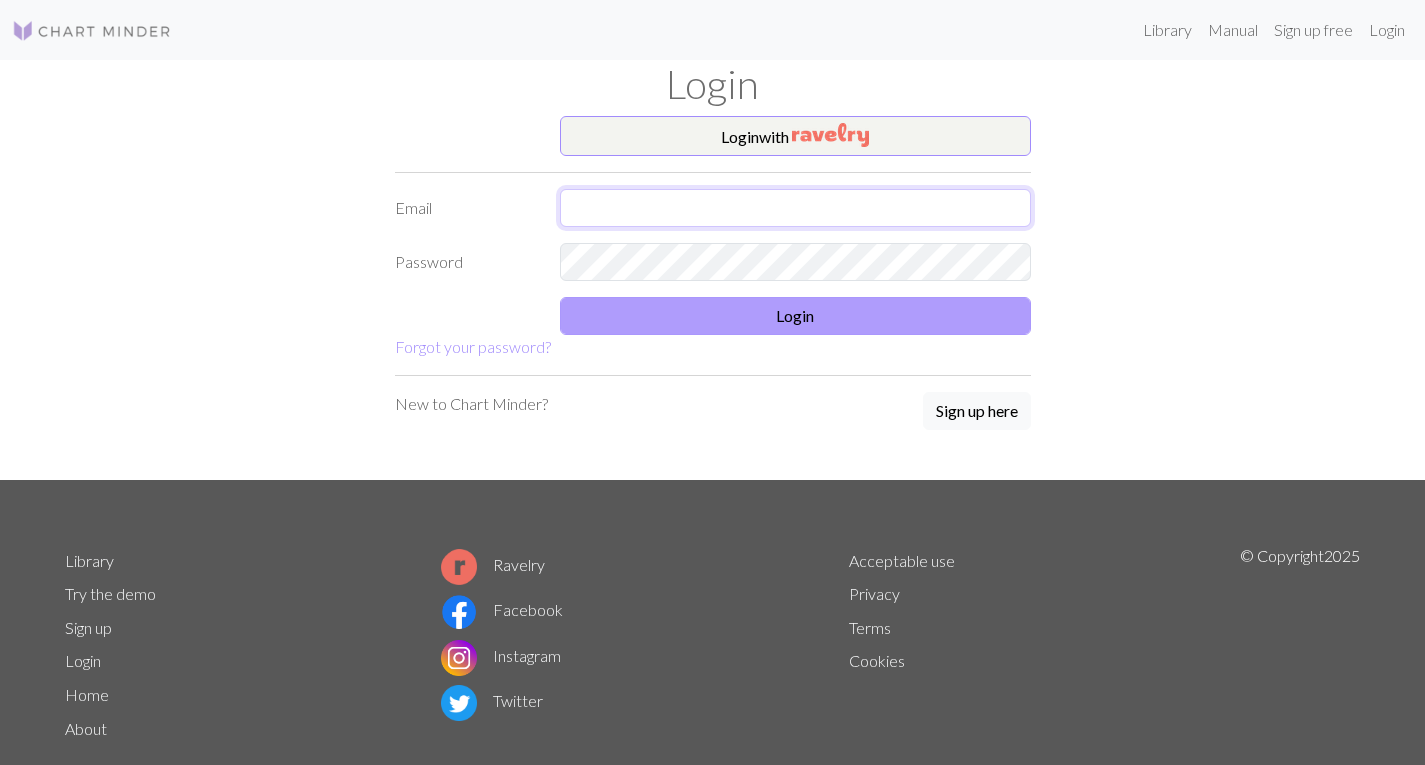 type on "[PERSON_NAME][EMAIL_ADDRESS][PERSON_NAME][DOMAIN_NAME]" 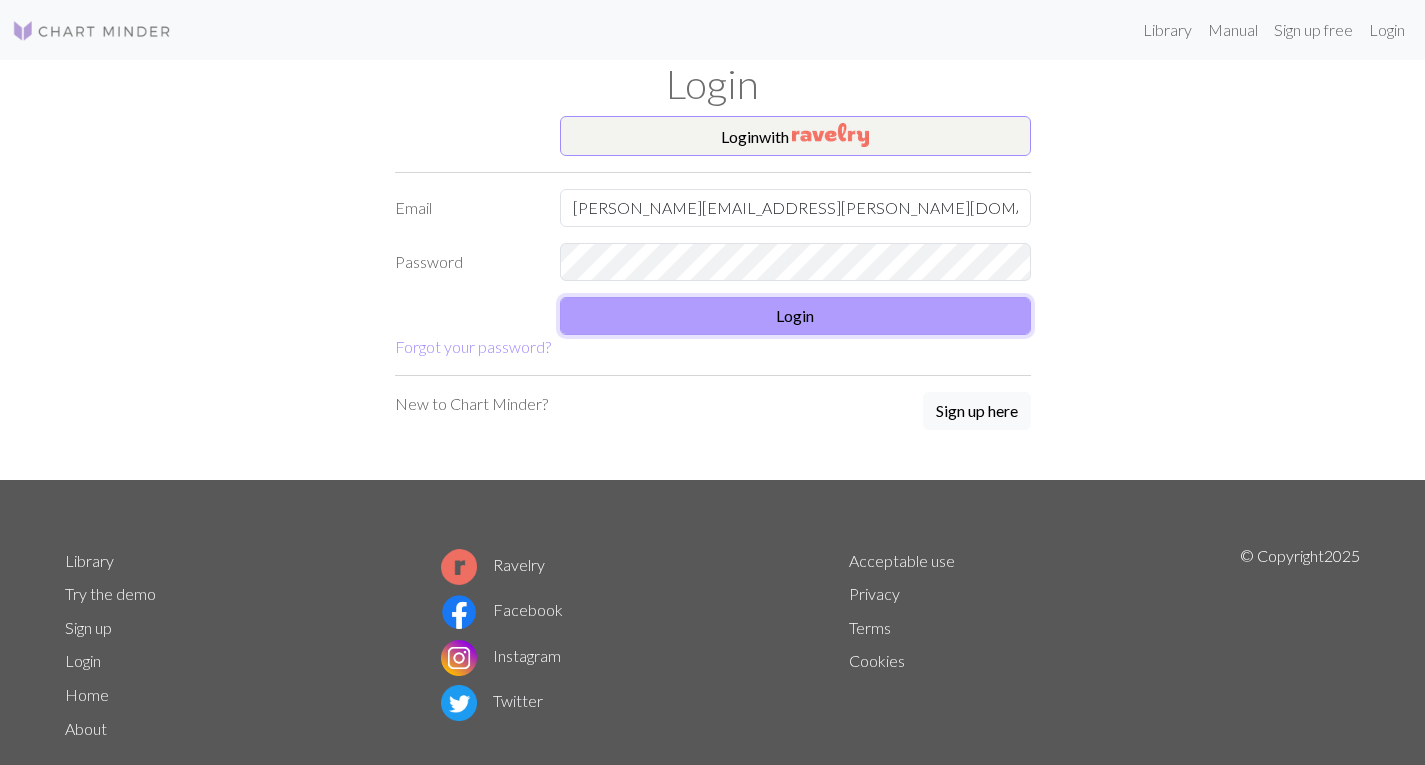 click on "Login" at bounding box center (795, 316) 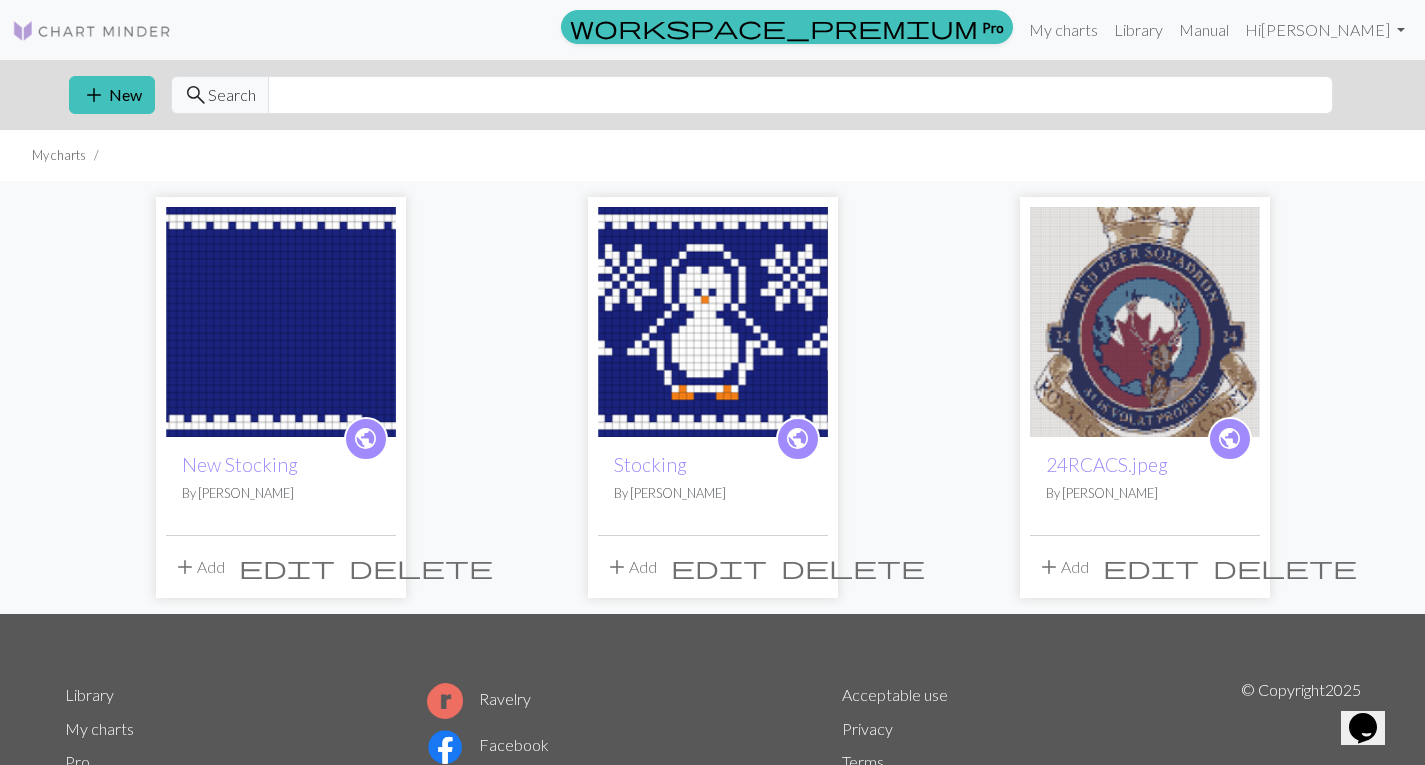 click at bounding box center [281, 322] 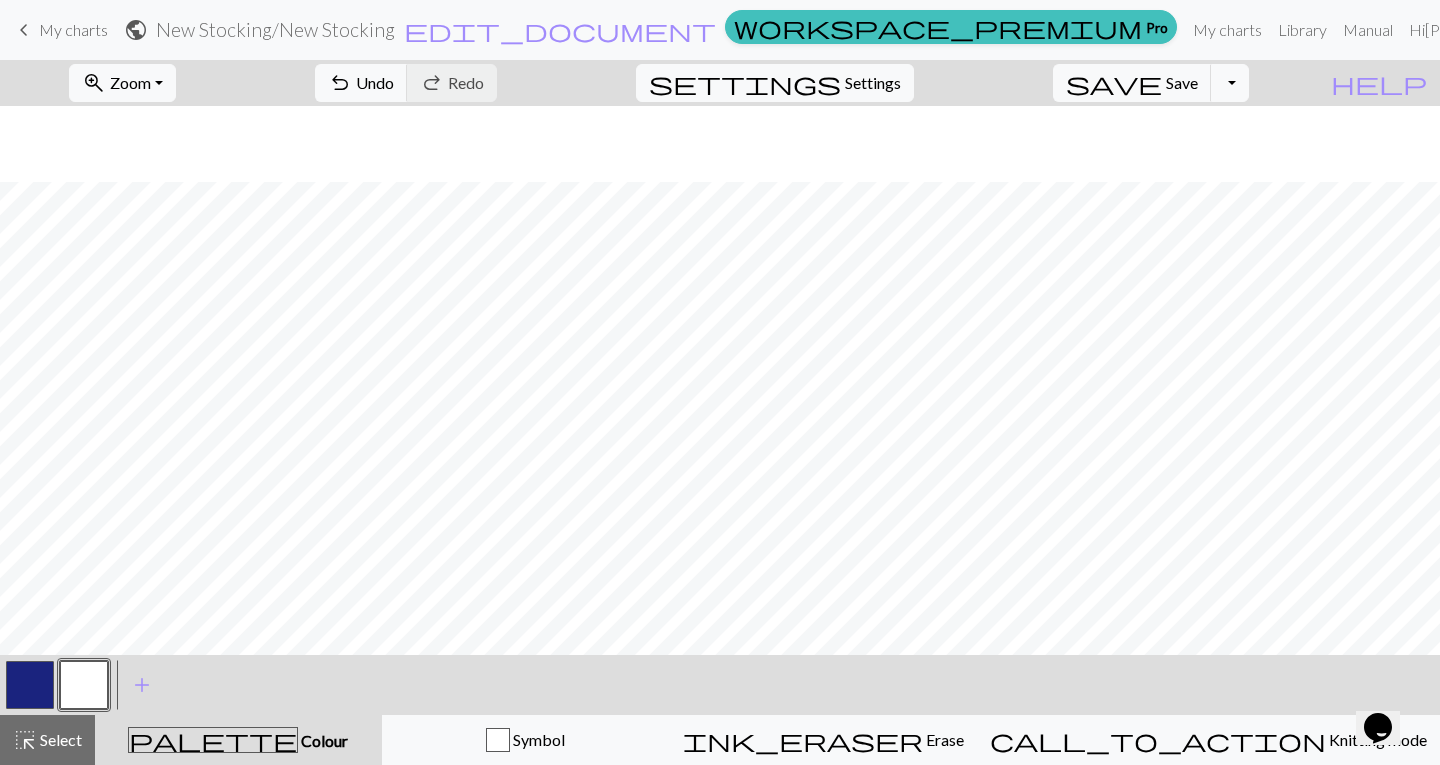 scroll, scrollTop: 176, scrollLeft: 0, axis: vertical 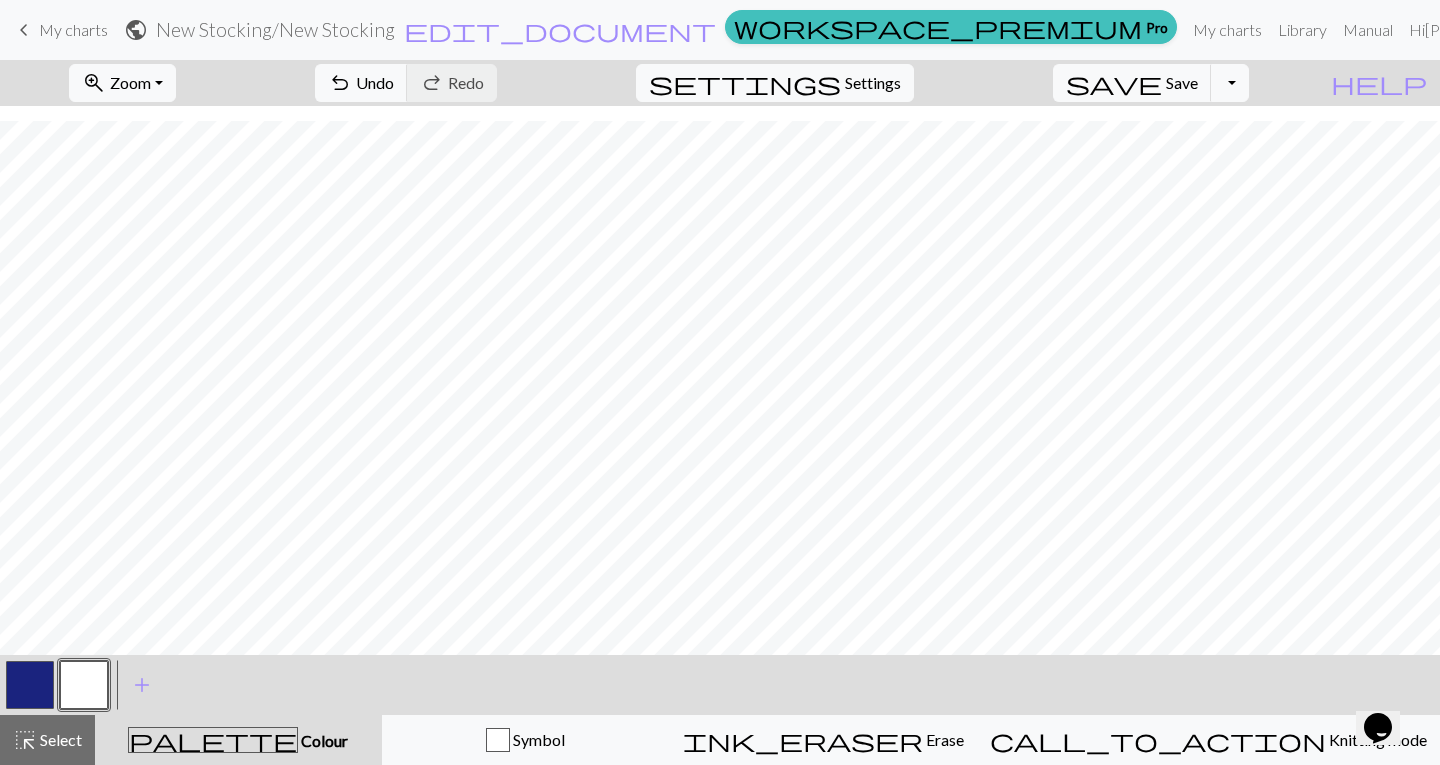 click at bounding box center [30, 685] 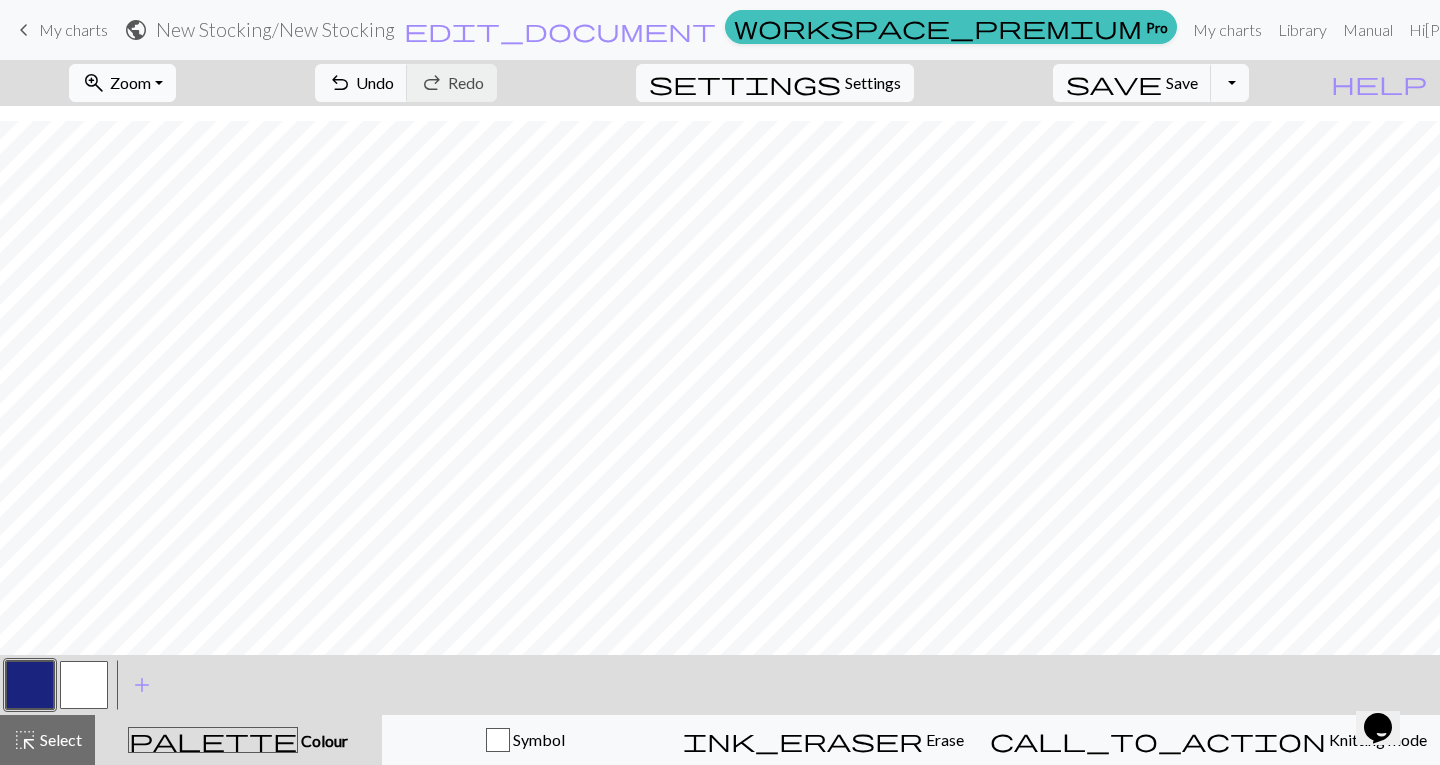 click on "zoom_in Zoom Zoom" at bounding box center (122, 83) 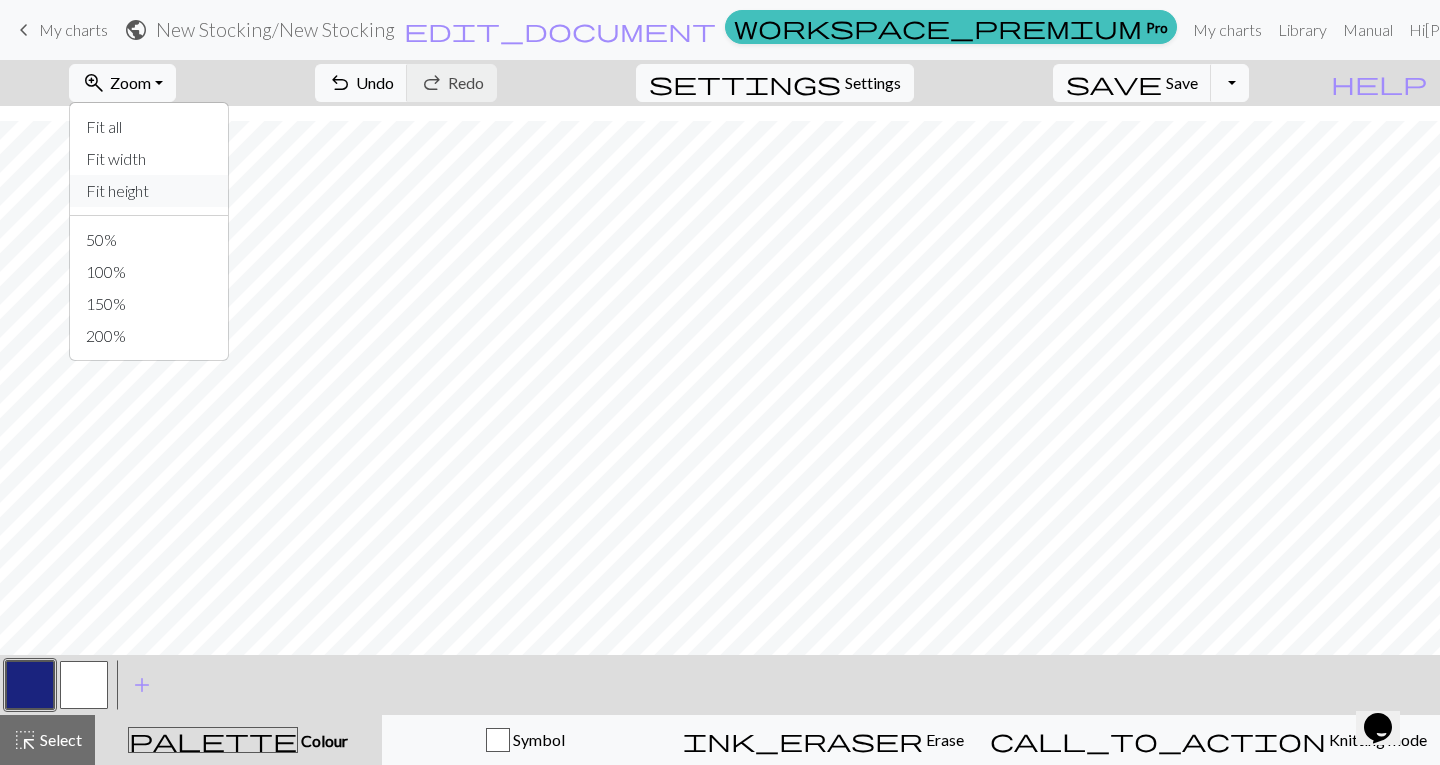 click on "Fit height" at bounding box center (149, 191) 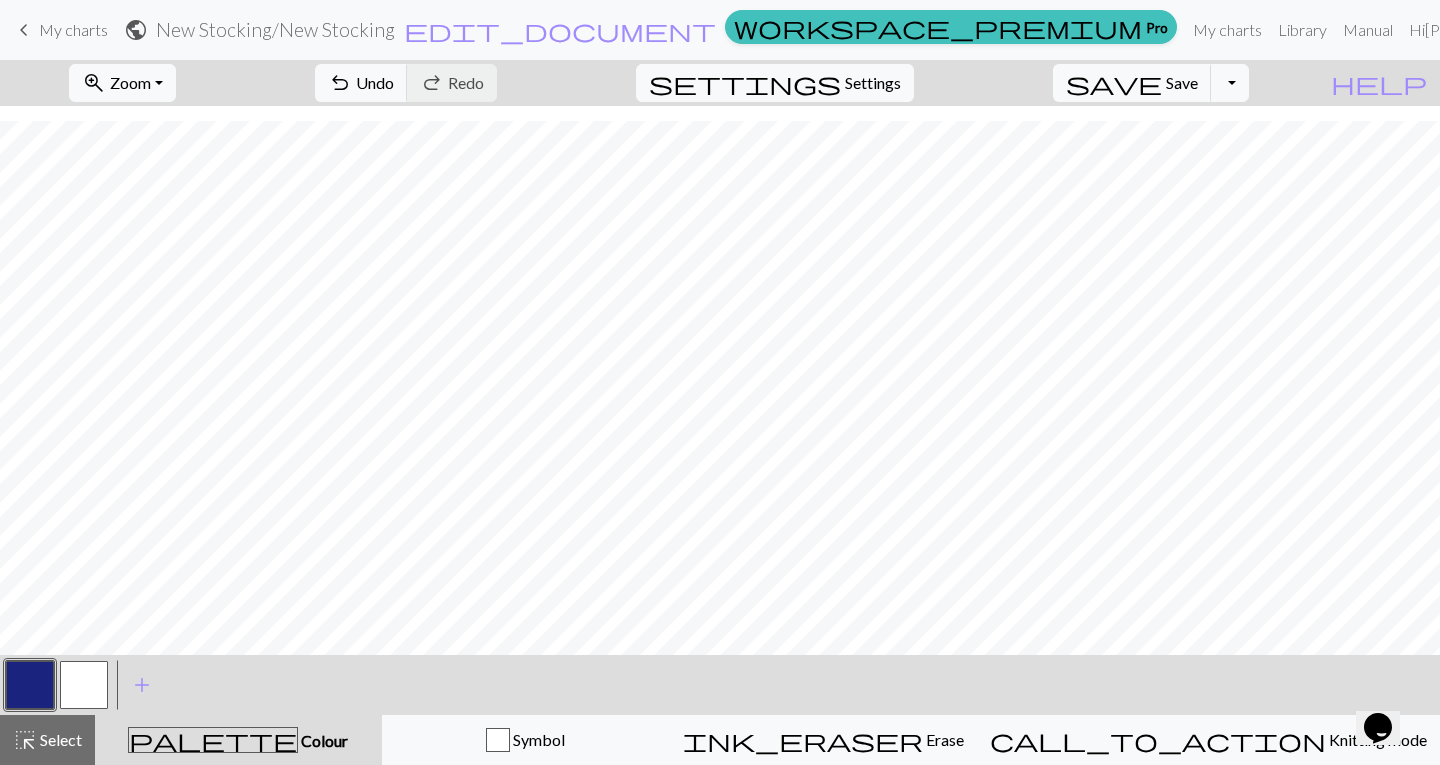 scroll, scrollTop: 15, scrollLeft: 0, axis: vertical 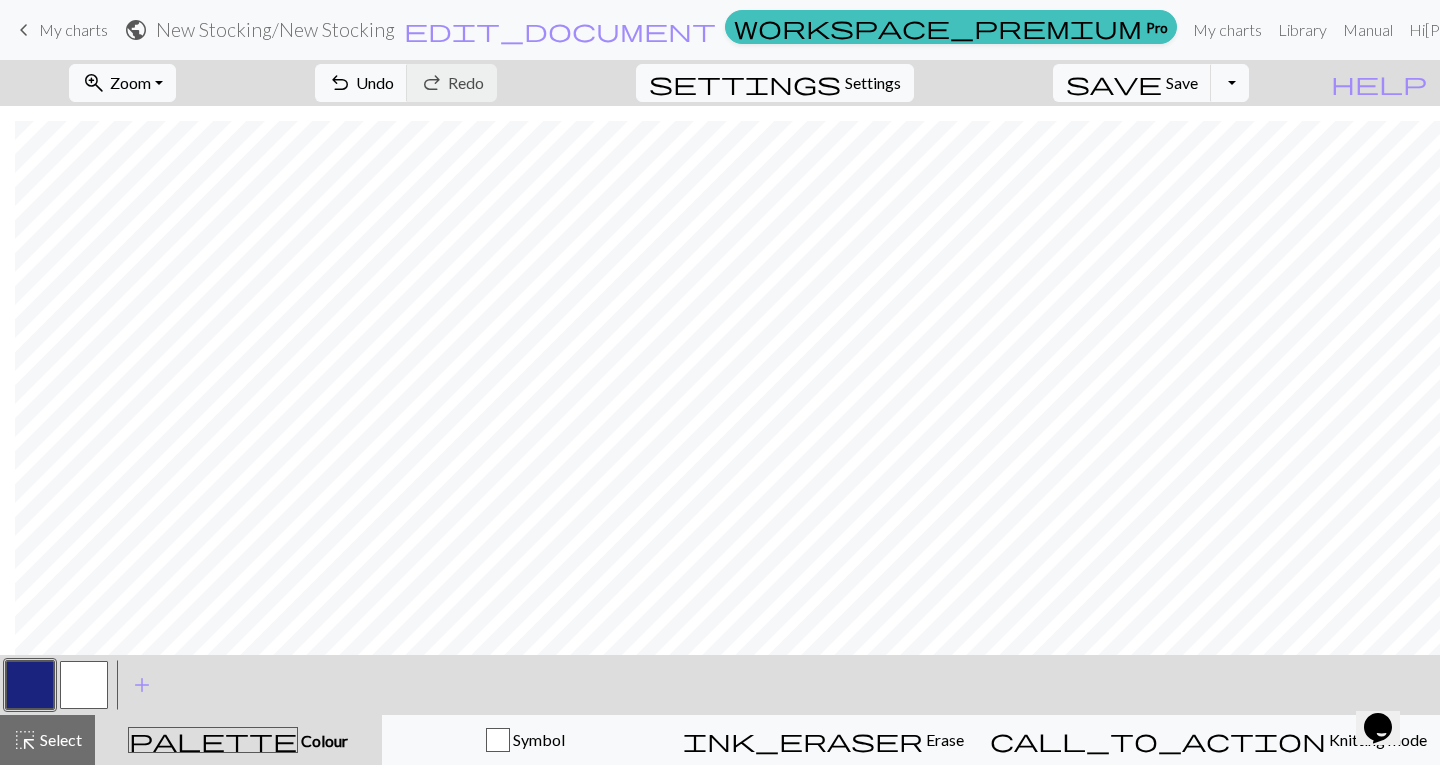 click at bounding box center [84, 685] 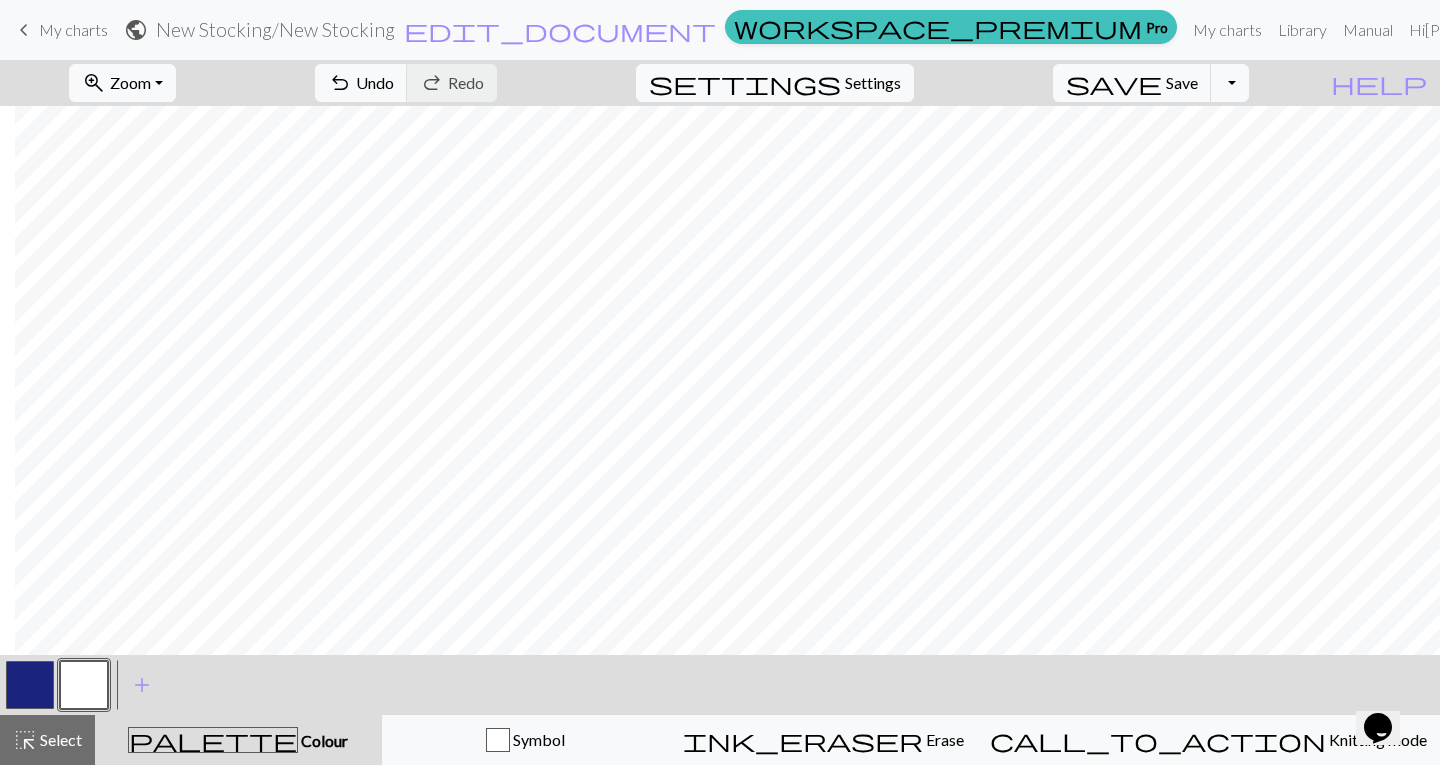 scroll, scrollTop: 0, scrollLeft: 75, axis: horizontal 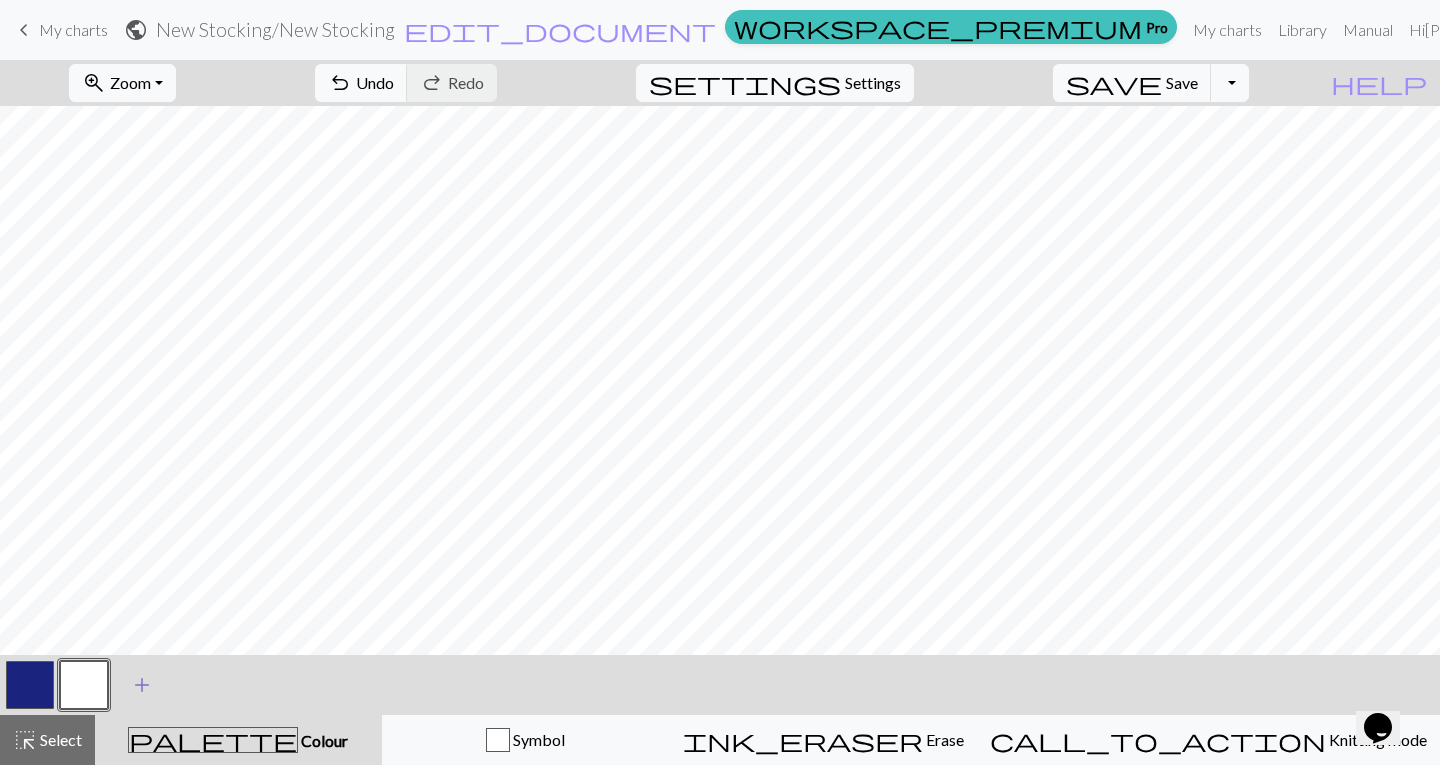 click on "add" at bounding box center (142, 685) 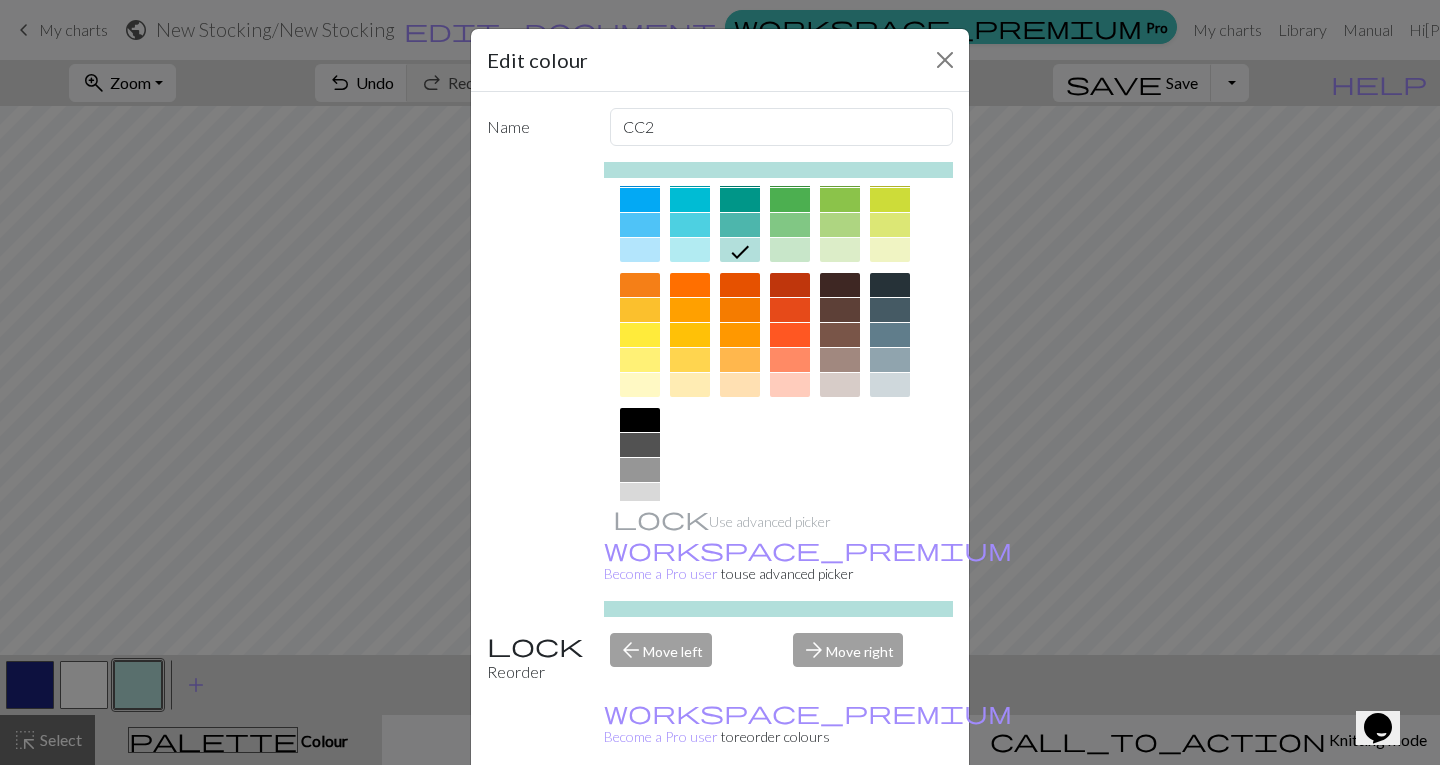 scroll, scrollTop: 200, scrollLeft: 0, axis: vertical 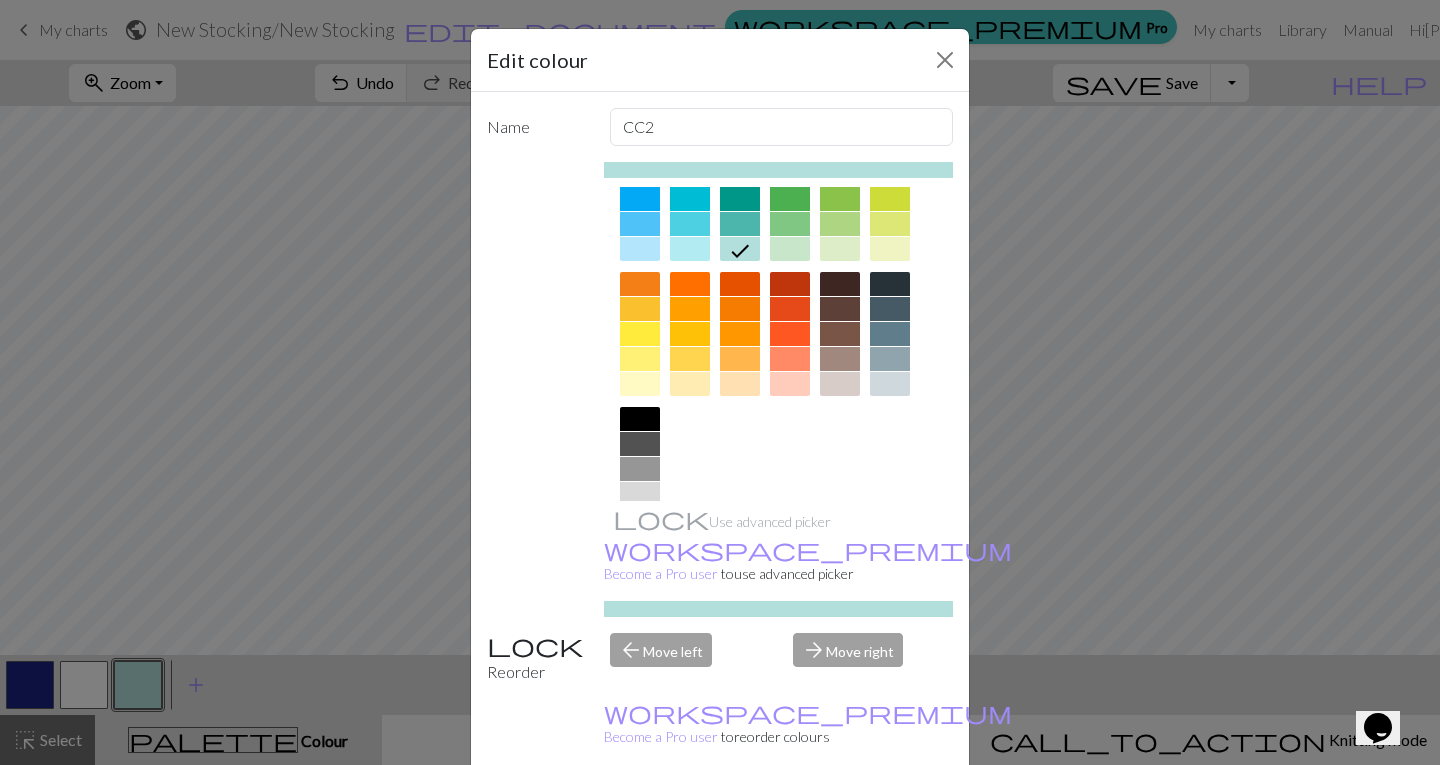 drag, startPoint x: 891, startPoint y: 382, endPoint x: 891, endPoint y: 401, distance: 19 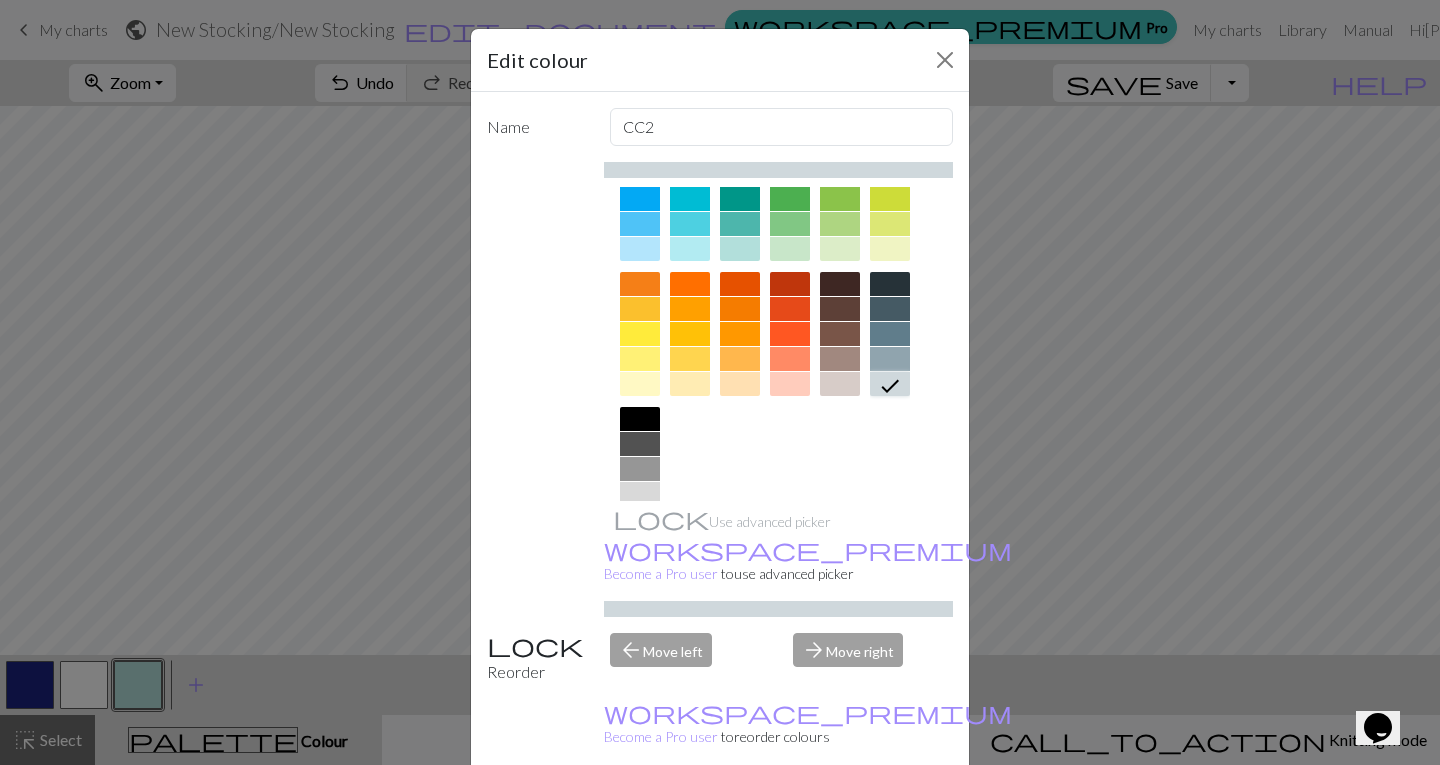 click on "Done" at bounding box center [840, 816] 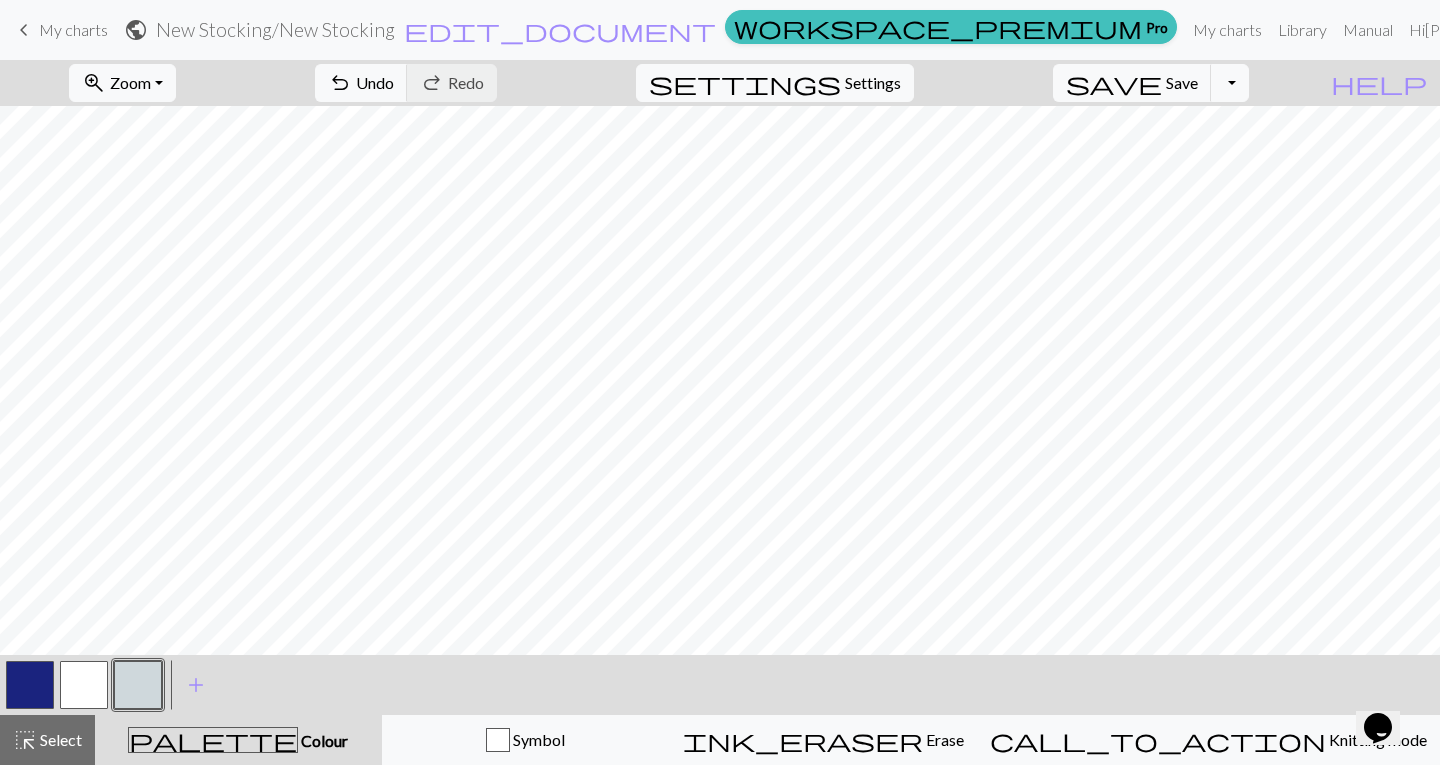 click at bounding box center [84, 685] 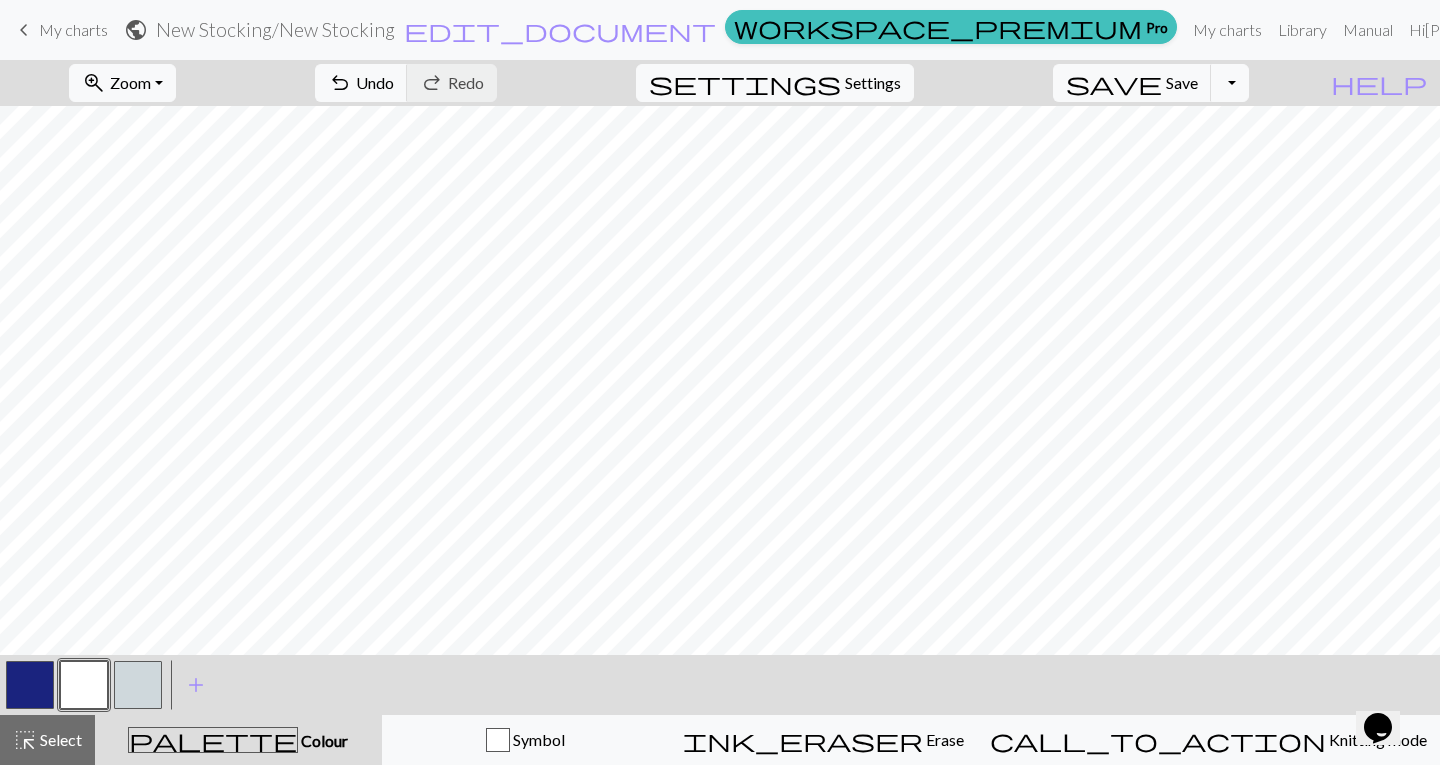 click at bounding box center (30, 685) 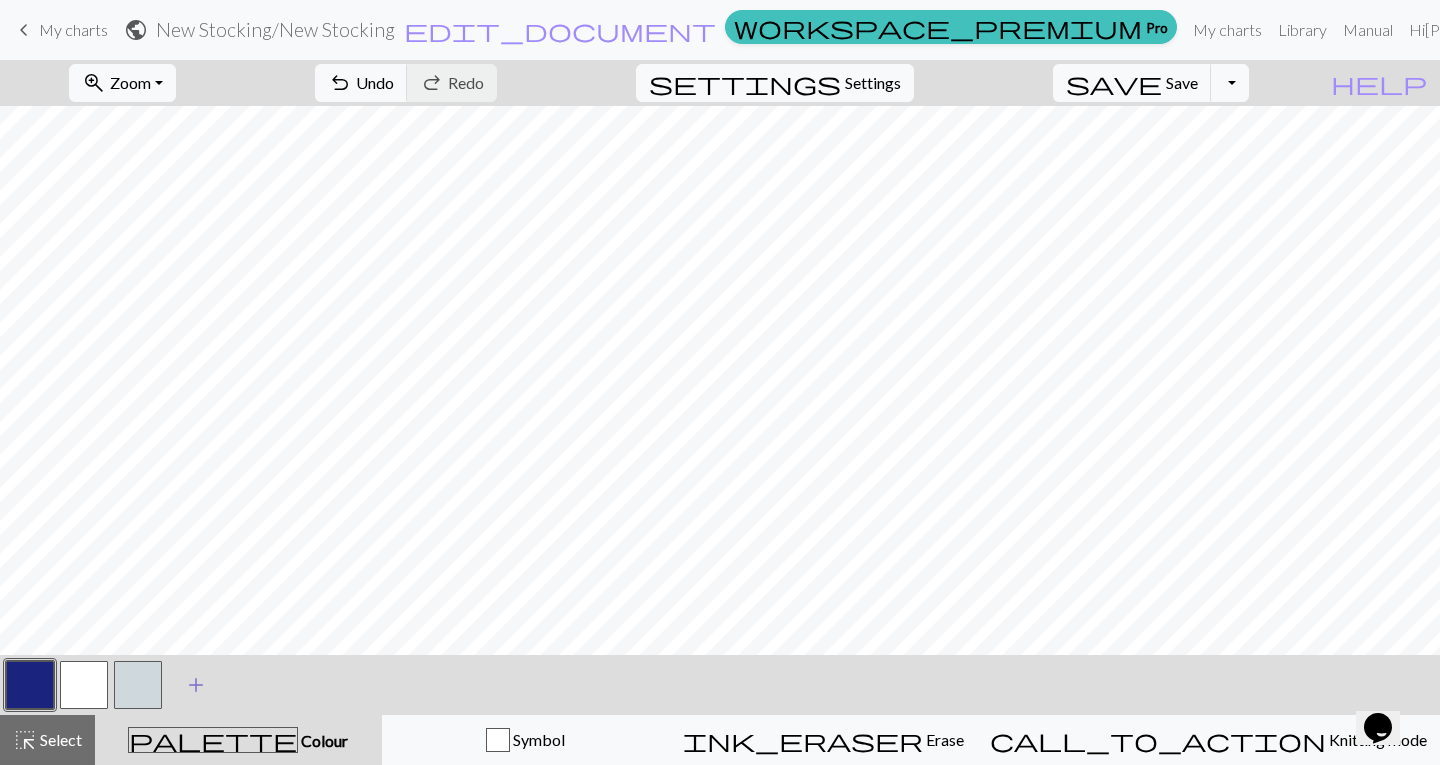 click on "add" at bounding box center (196, 685) 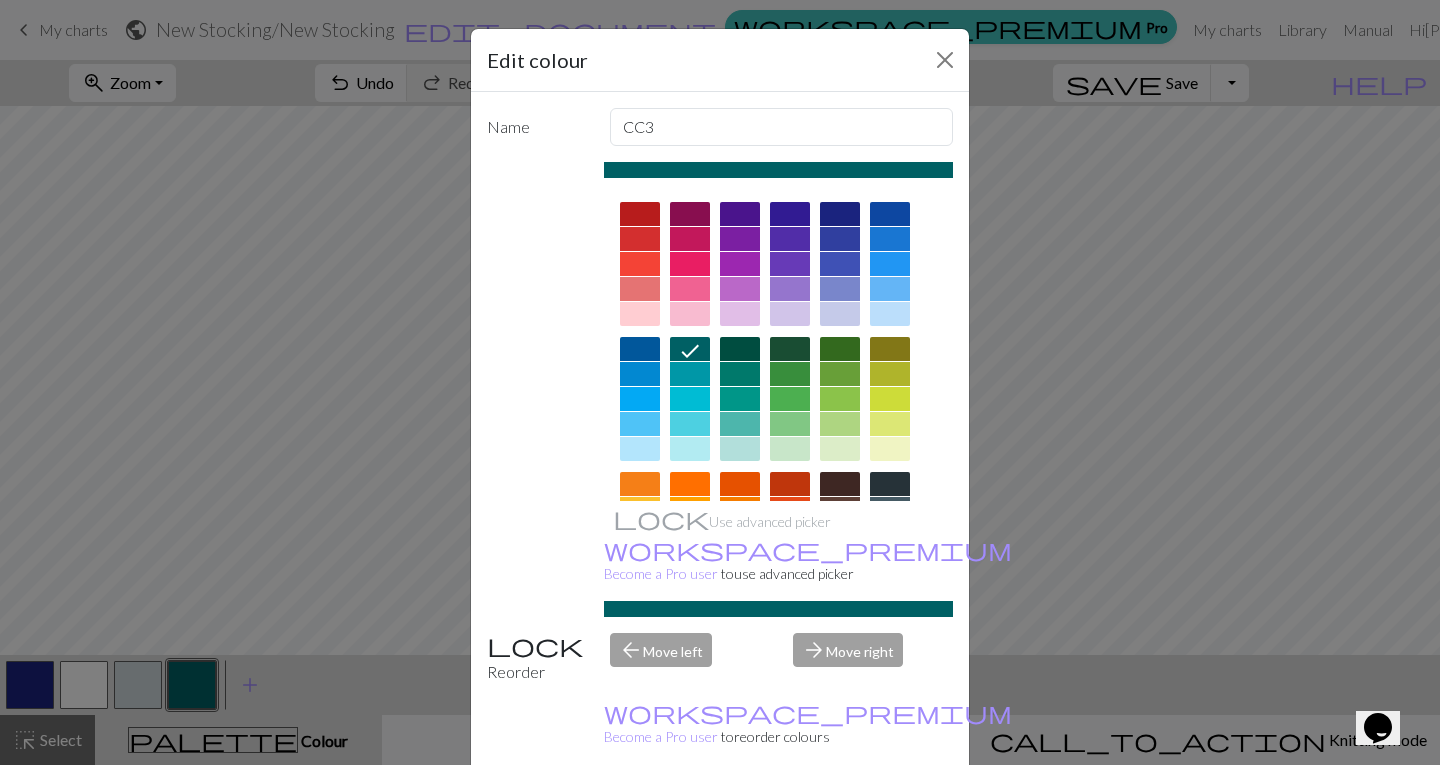 scroll, scrollTop: 100, scrollLeft: 0, axis: vertical 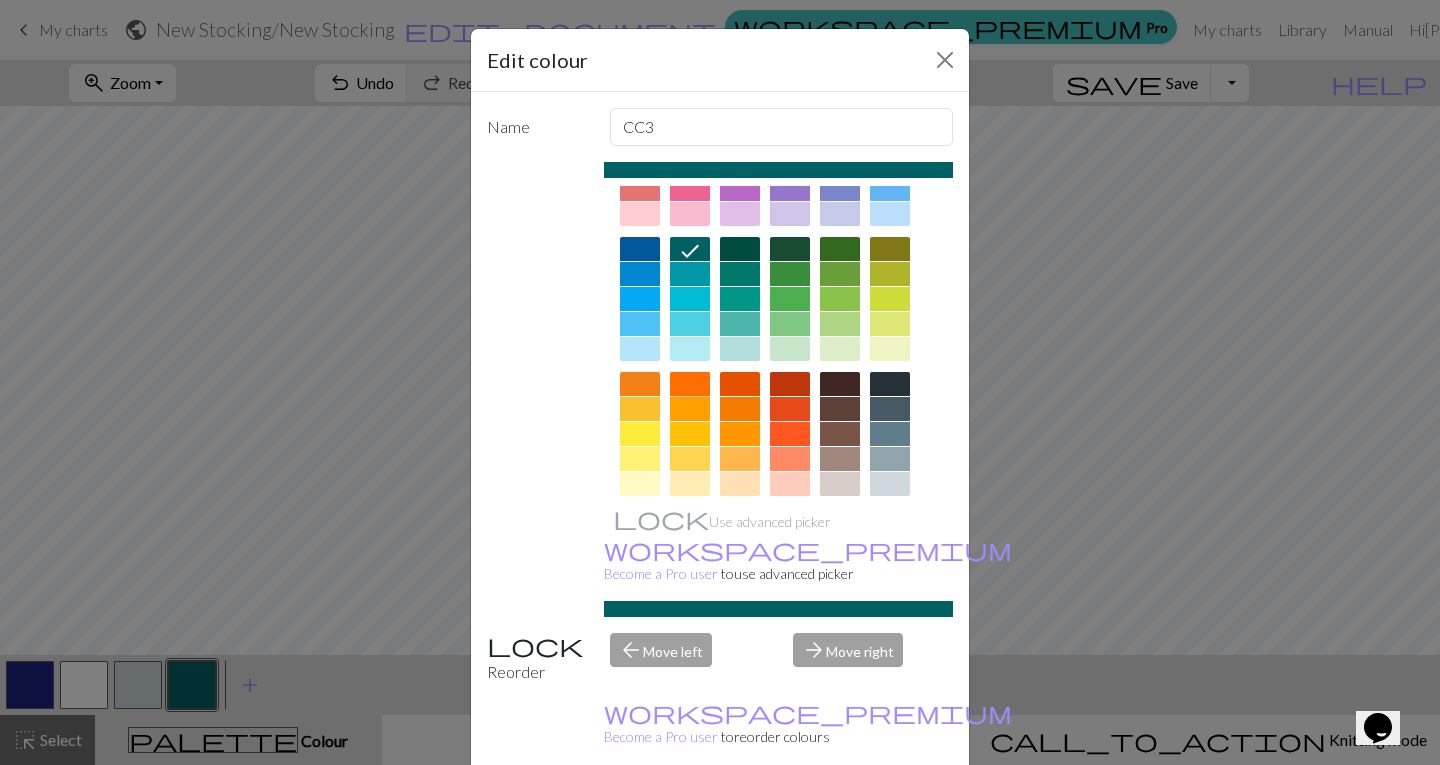 click at bounding box center [690, 384] 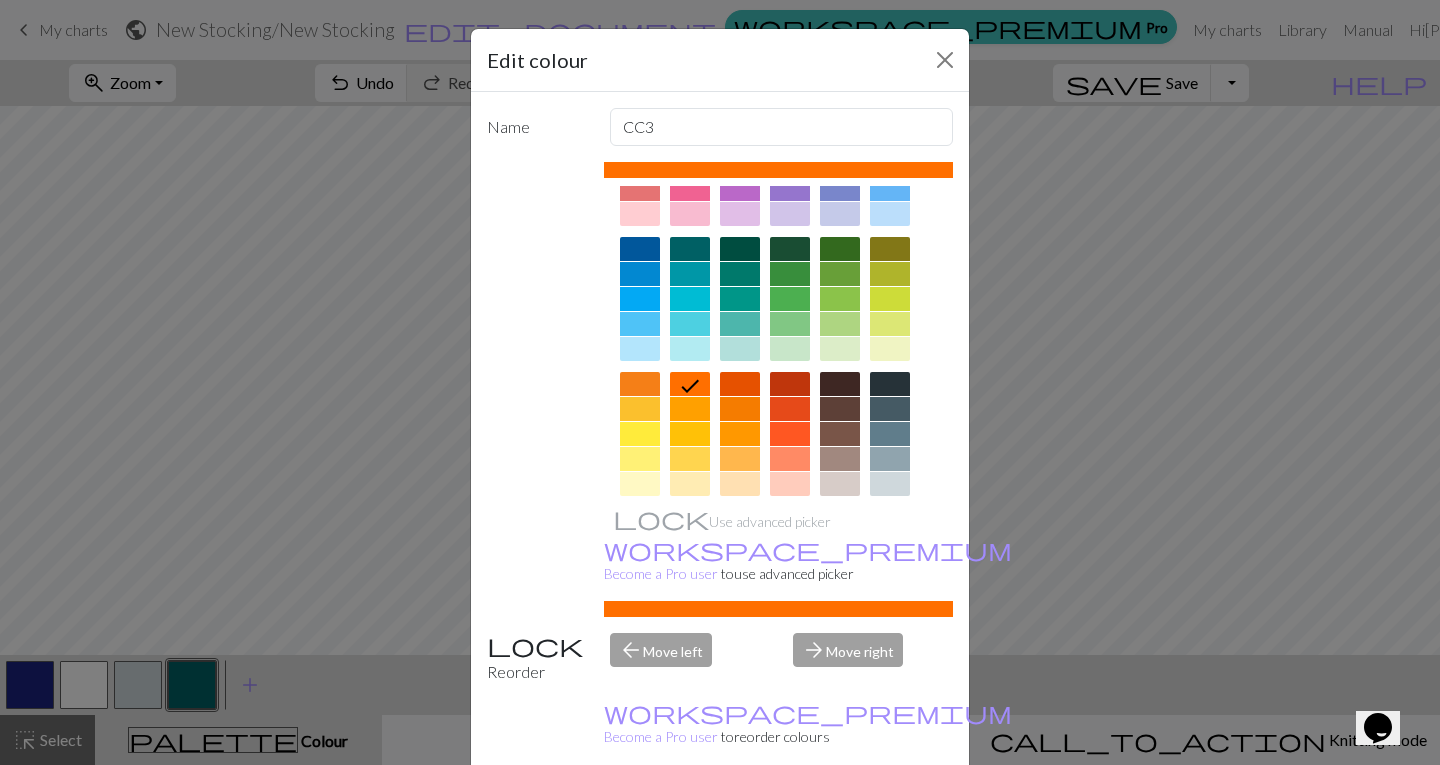 click on "Done" at bounding box center (840, 816) 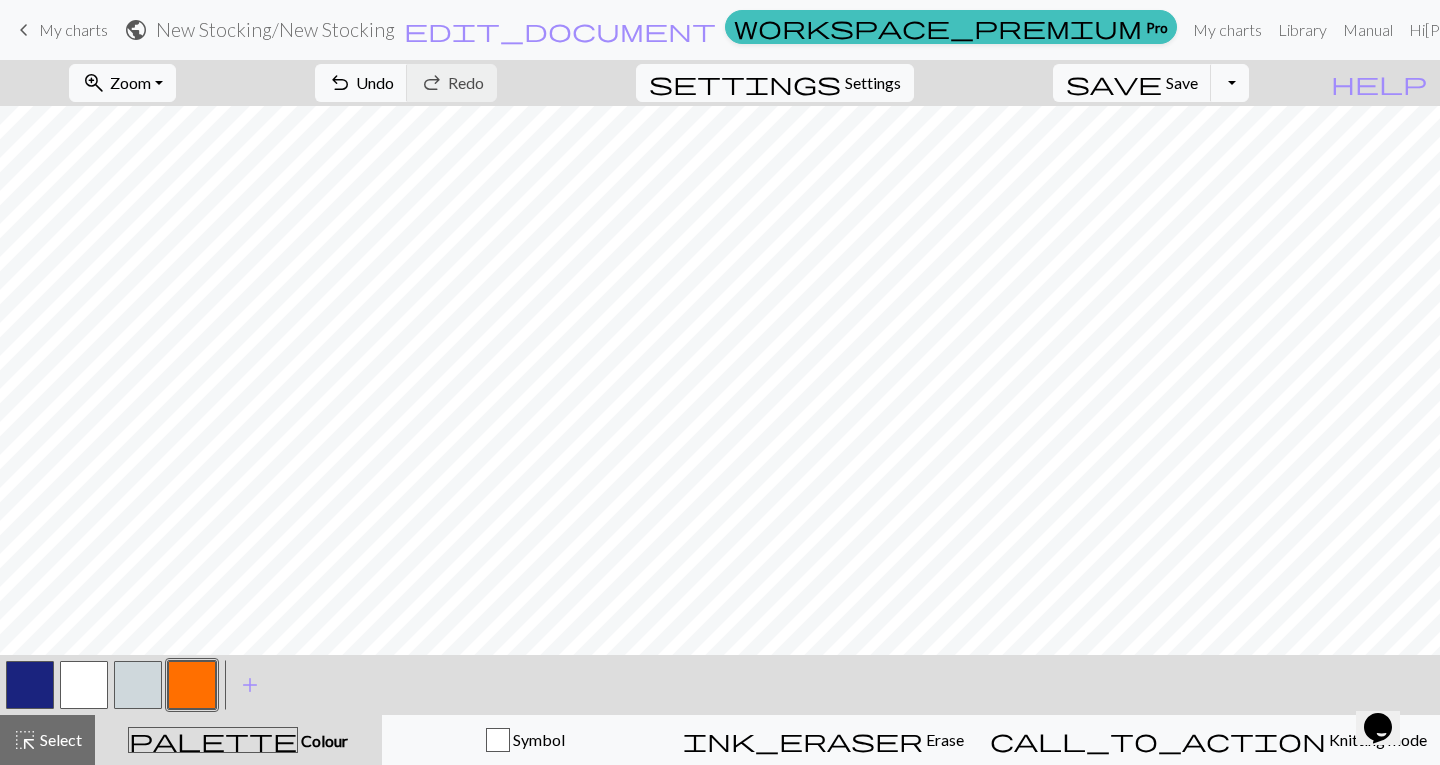 click at bounding box center (138, 685) 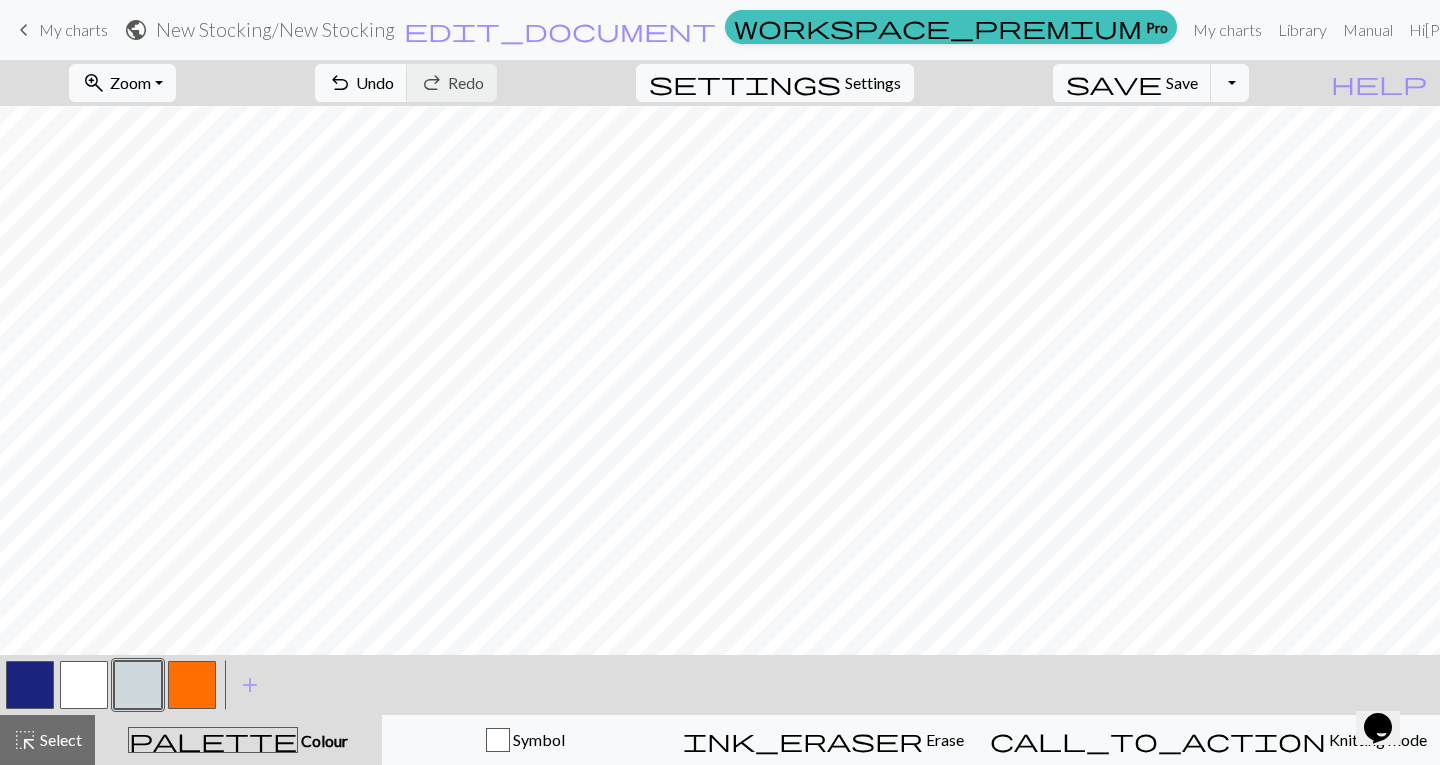 click at bounding box center [30, 685] 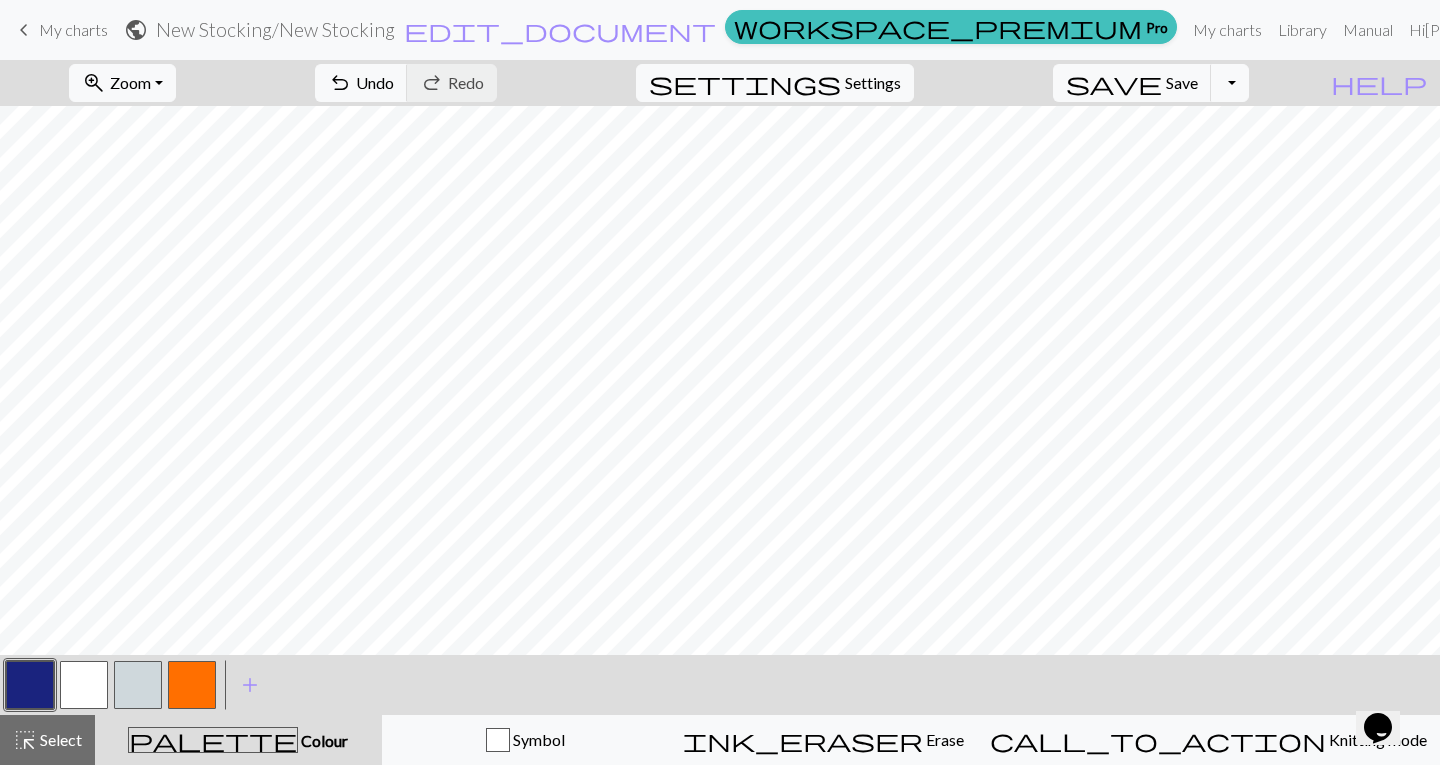 drag, startPoint x: 90, startPoint y: 694, endPoint x: 109, endPoint y: 677, distance: 25.495098 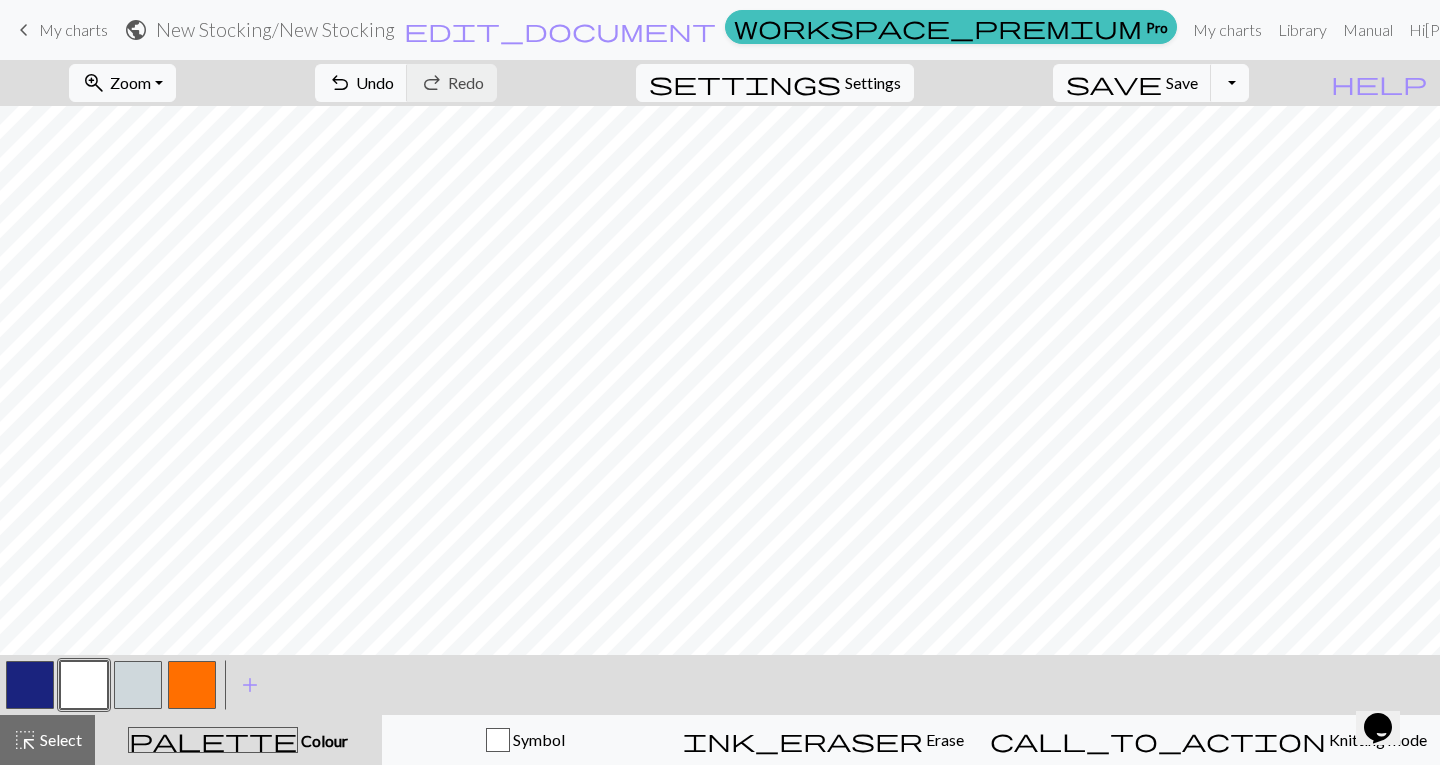 click at bounding box center [138, 685] 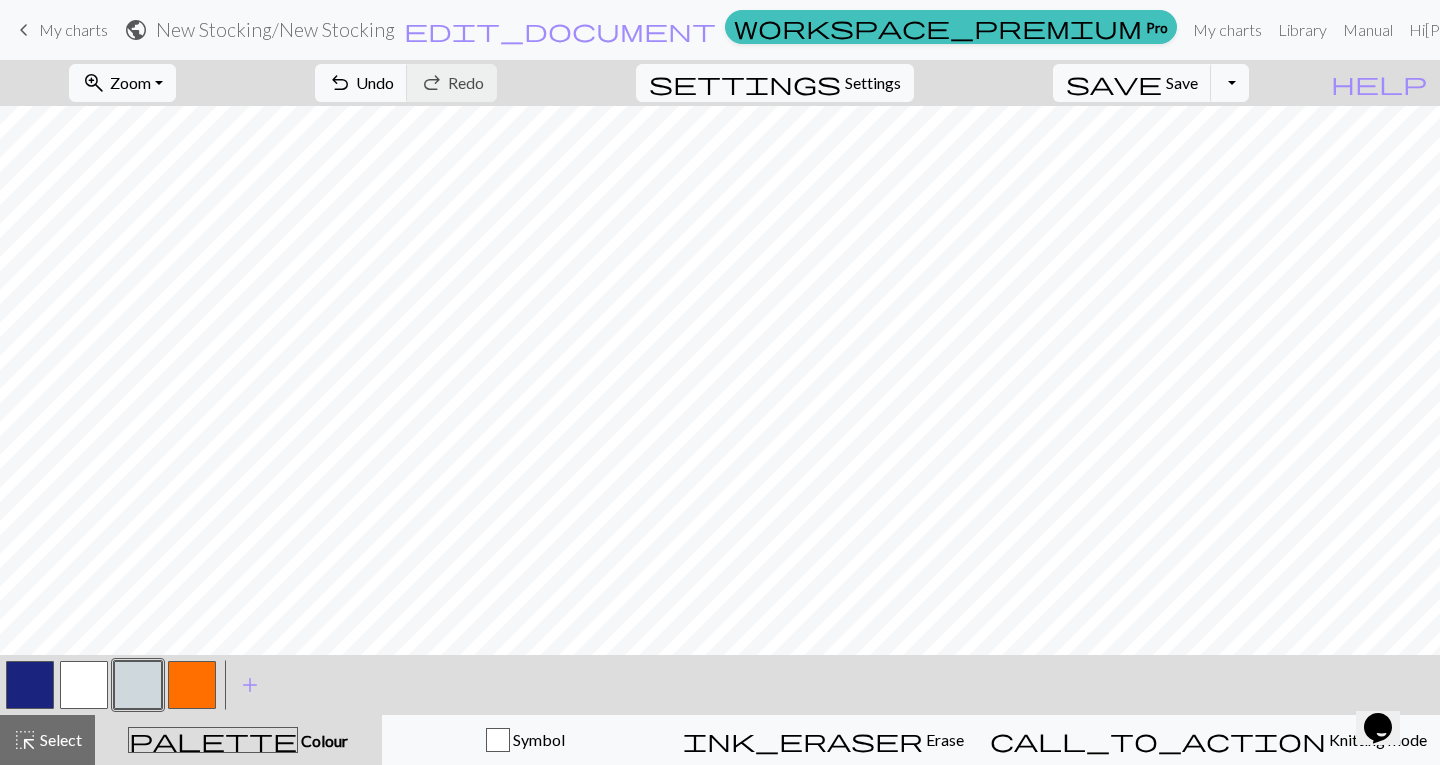 click at bounding box center (192, 685) 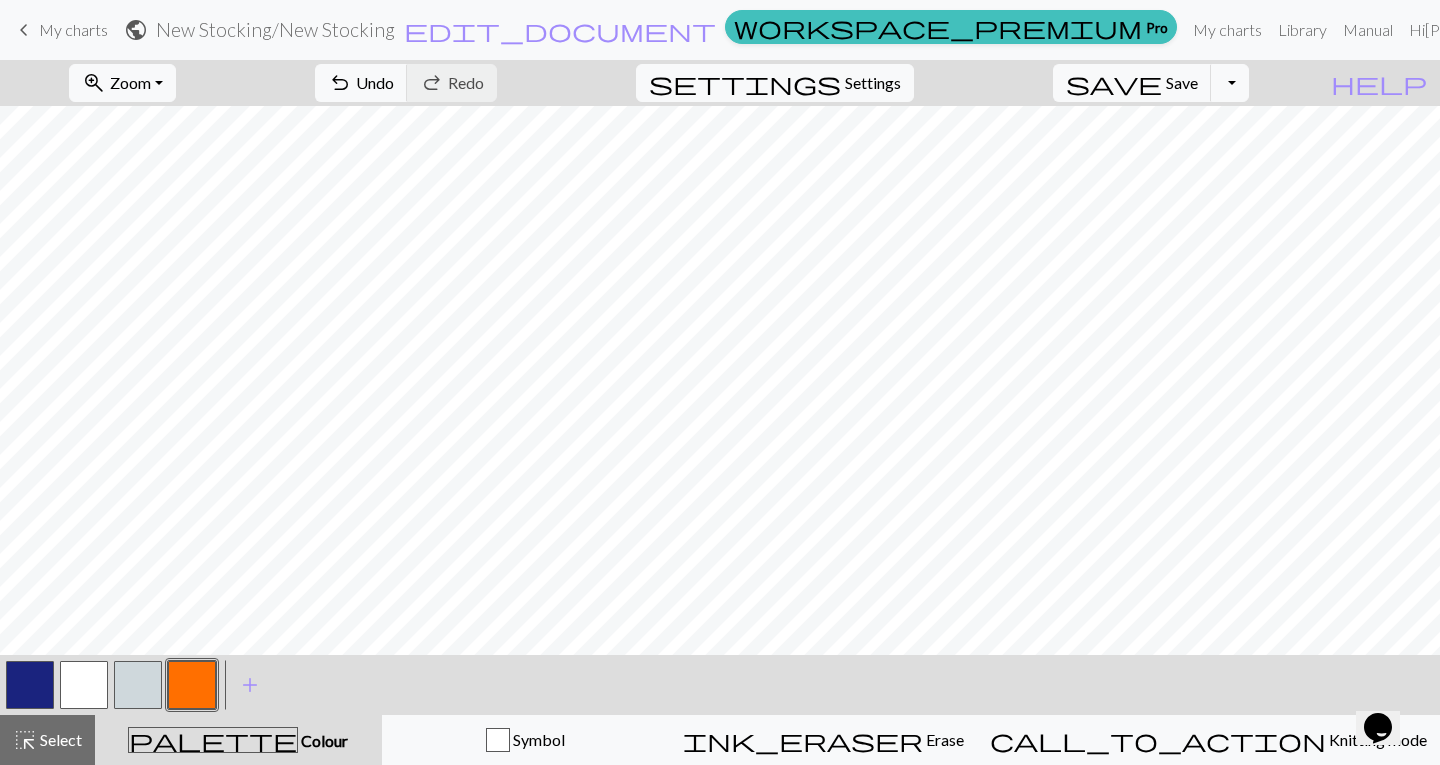 click at bounding box center [138, 685] 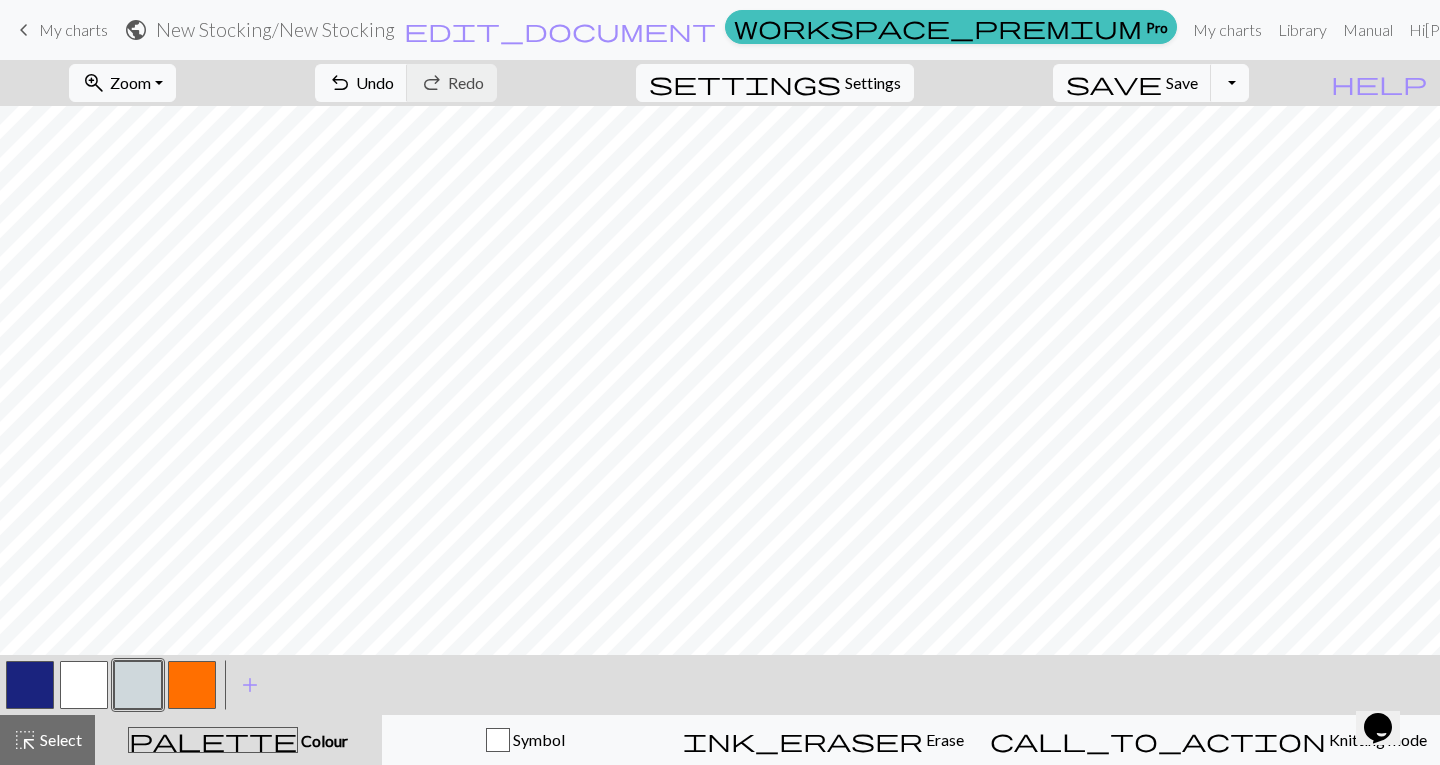 click at bounding box center (192, 685) 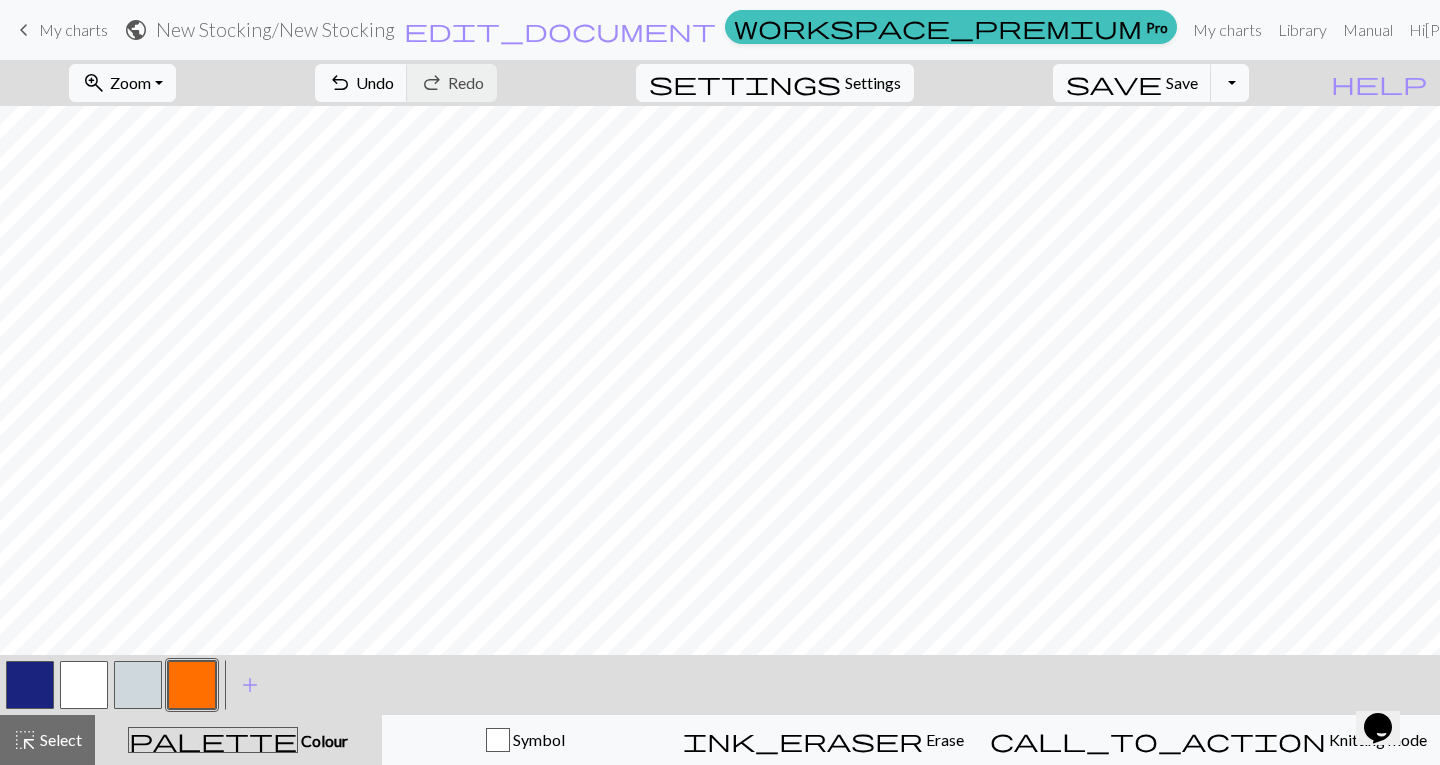 click at bounding box center (138, 685) 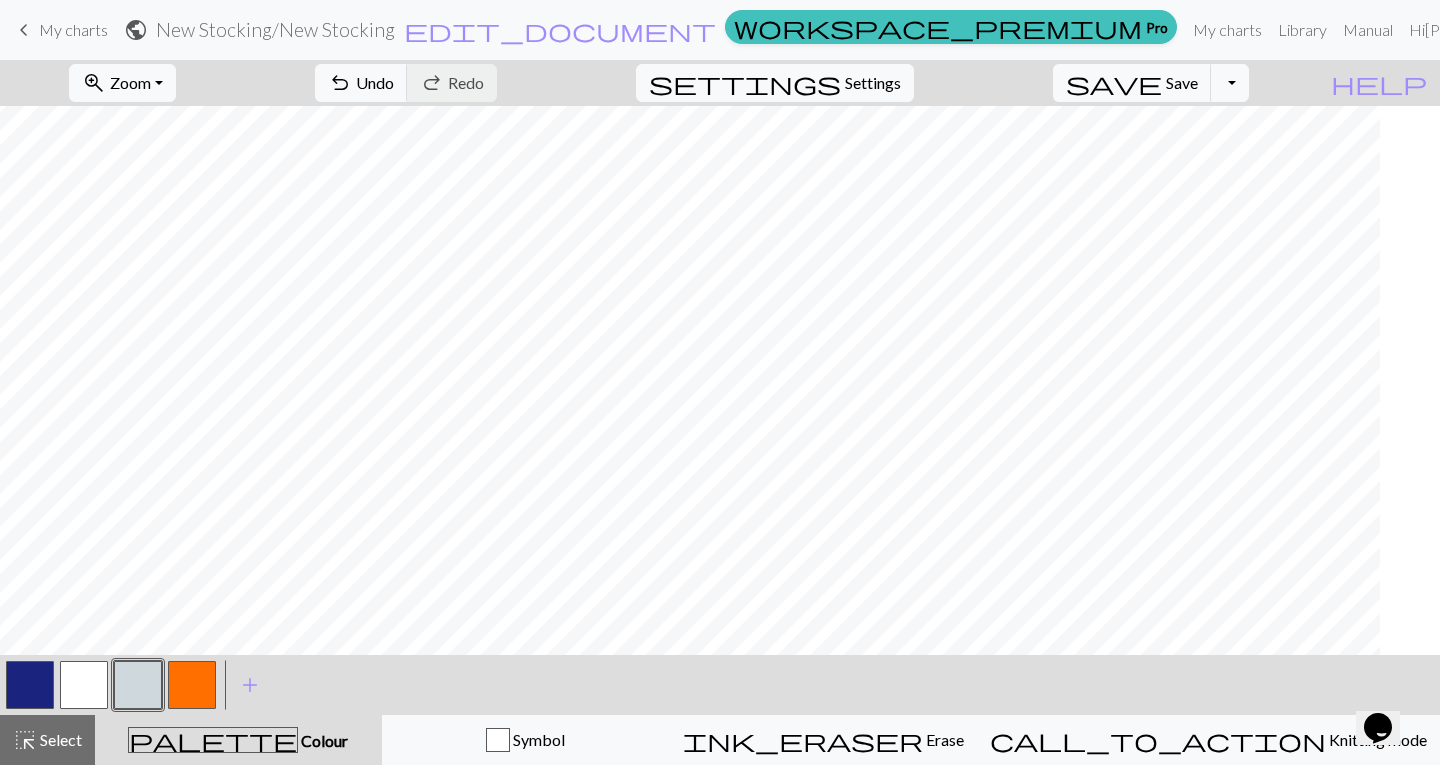 scroll, scrollTop: 0, scrollLeft: 0, axis: both 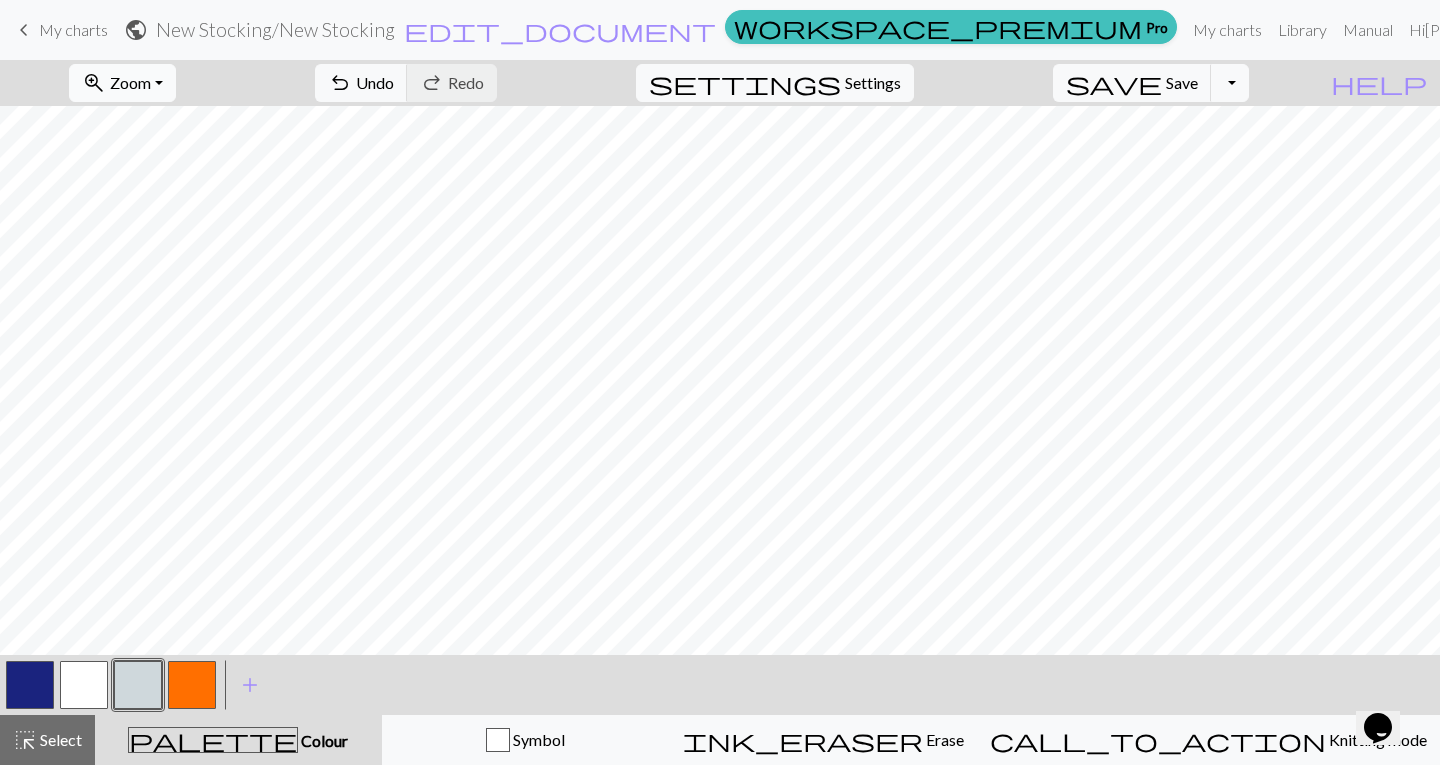 click on "Zoom" at bounding box center [130, 82] 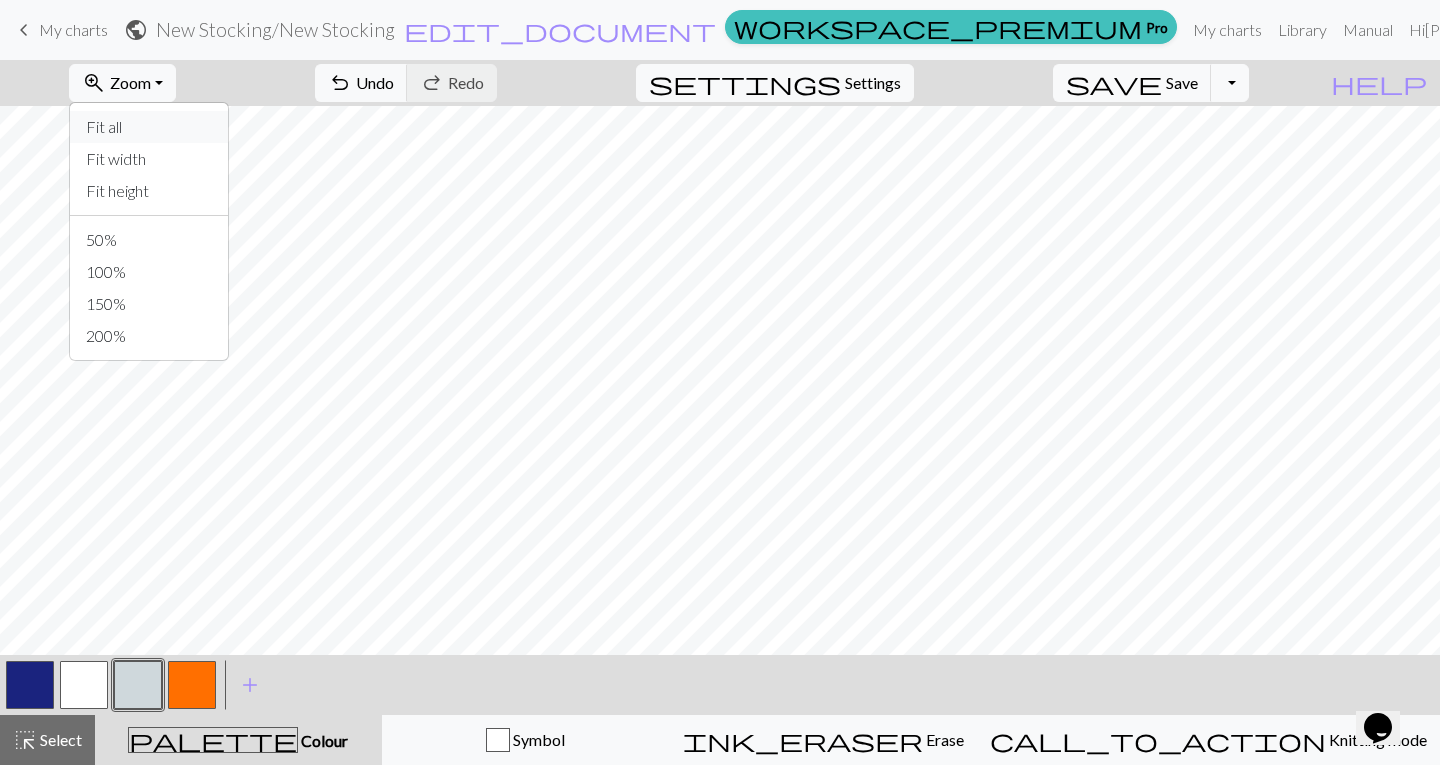 click on "Fit all" at bounding box center (149, 127) 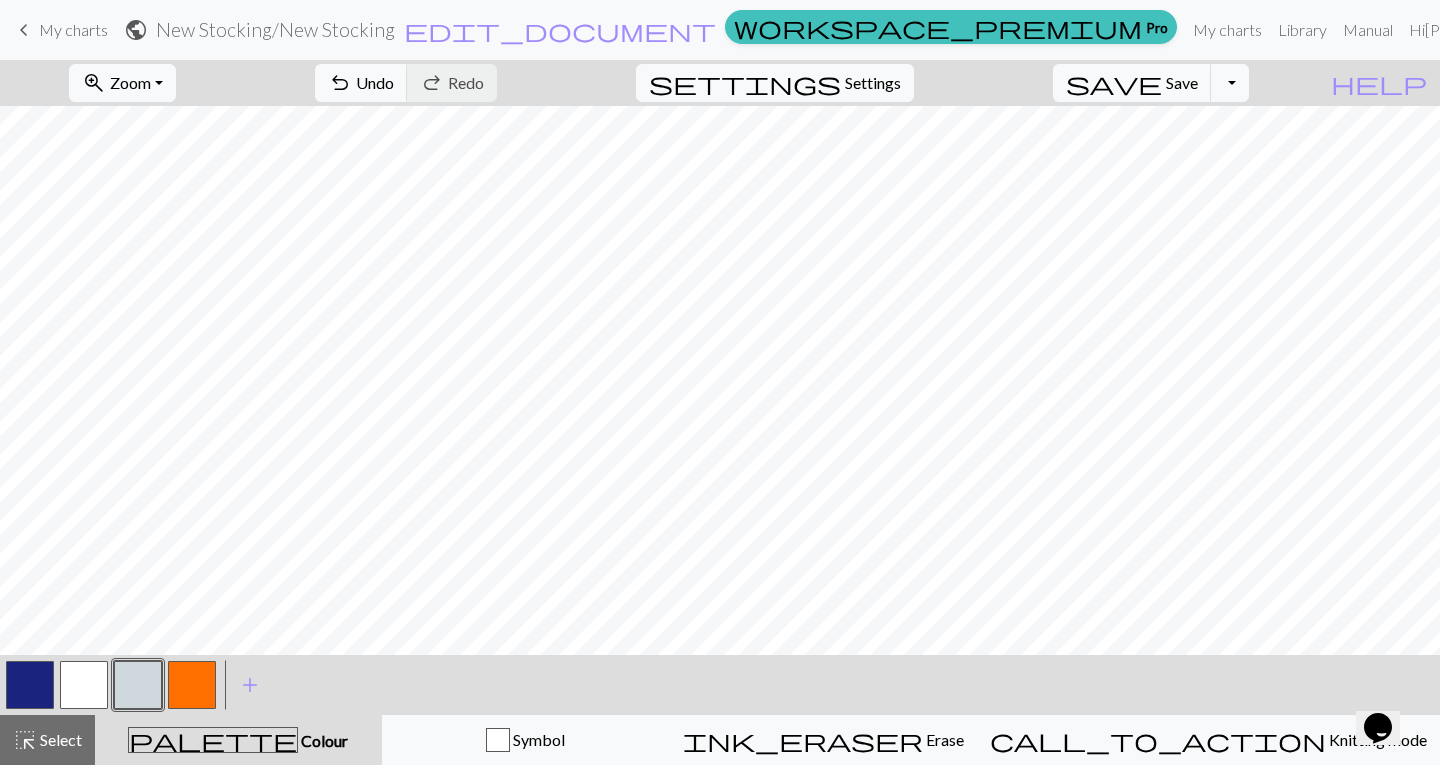 click at bounding box center [192, 685] 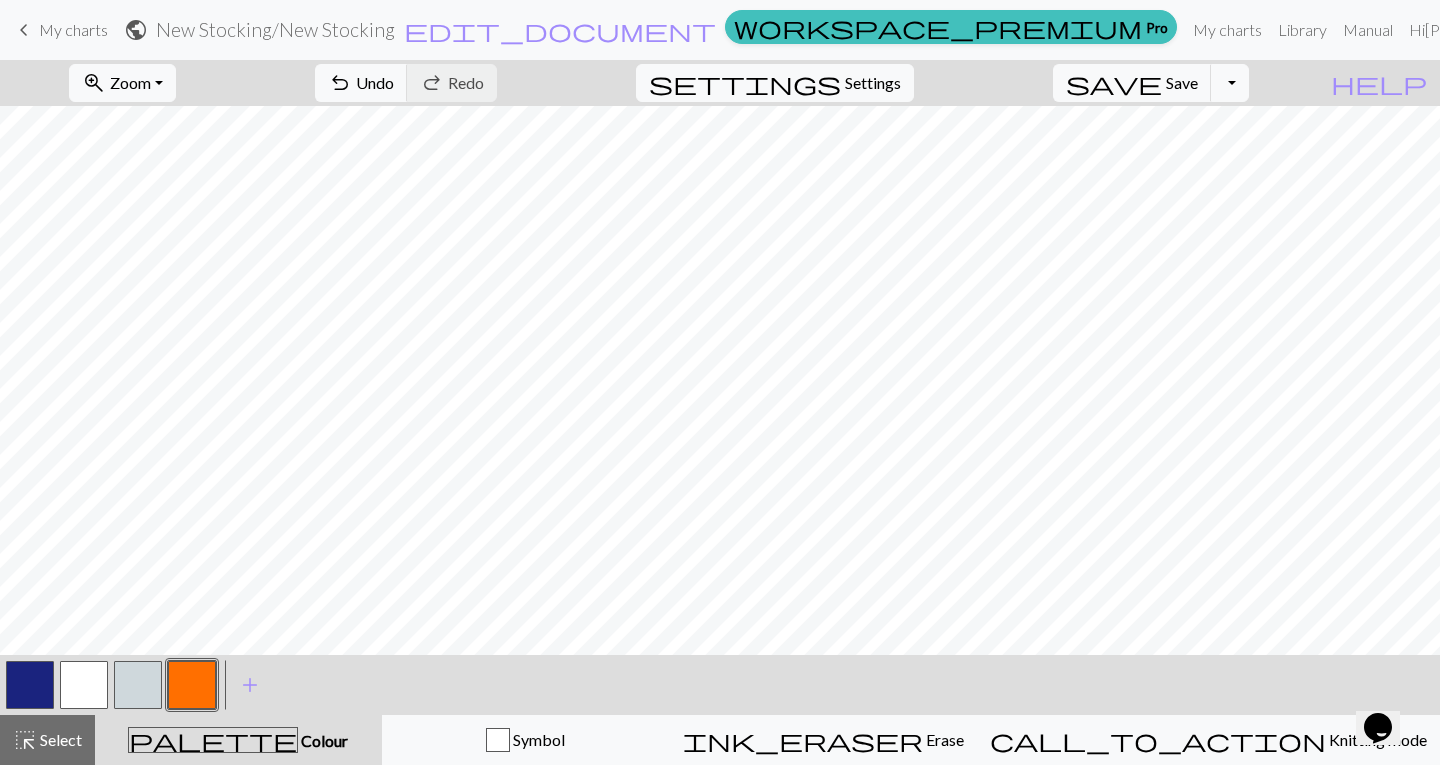 click at bounding box center (138, 685) 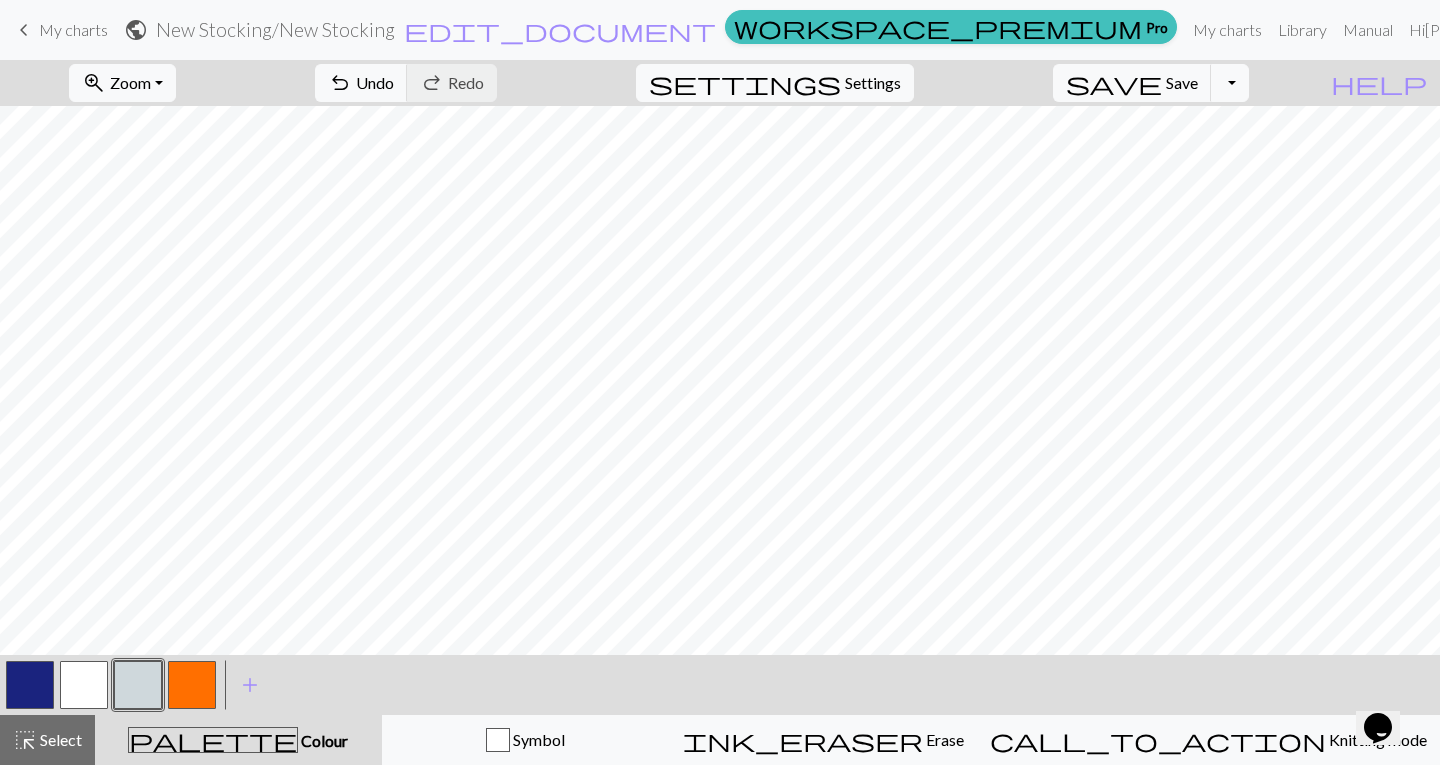 click at bounding box center (30, 685) 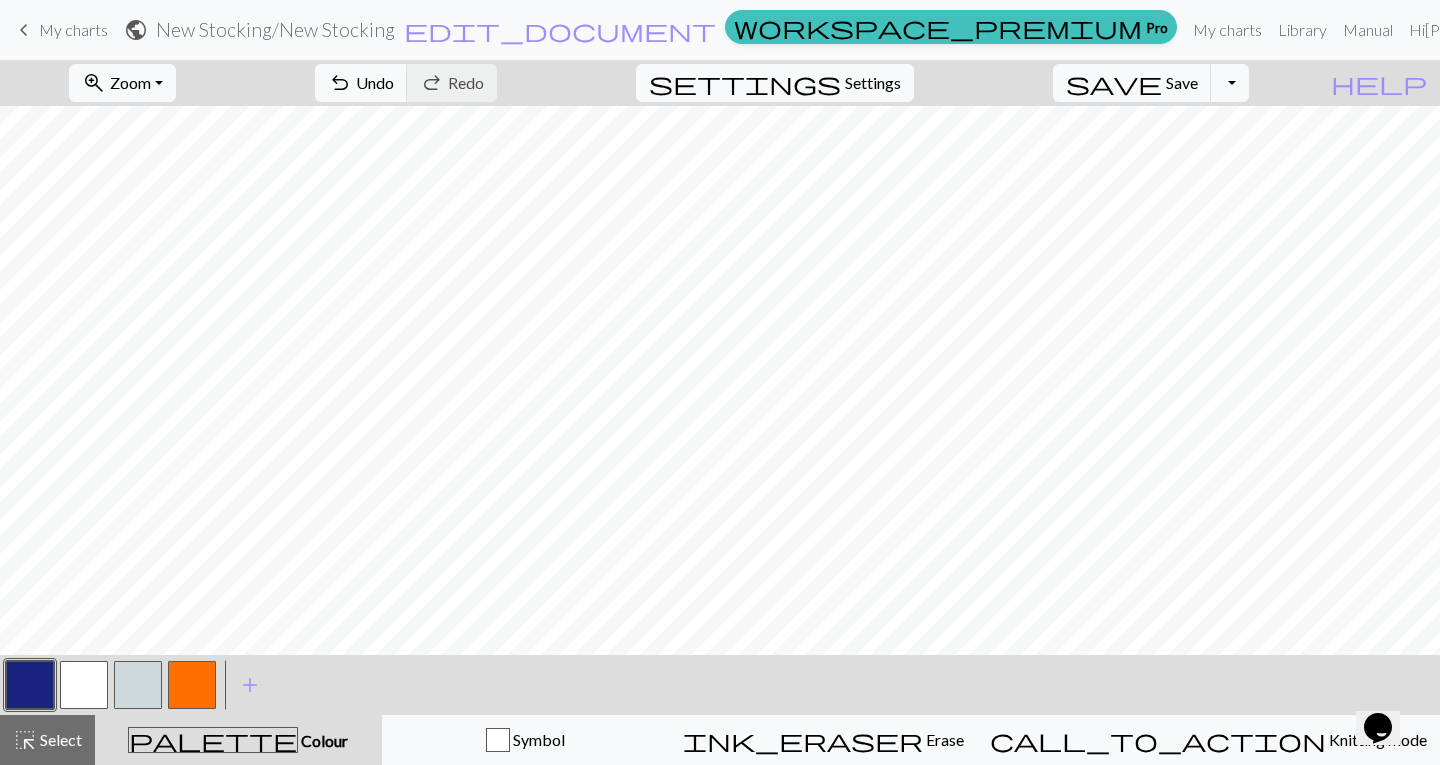 click at bounding box center [138, 685] 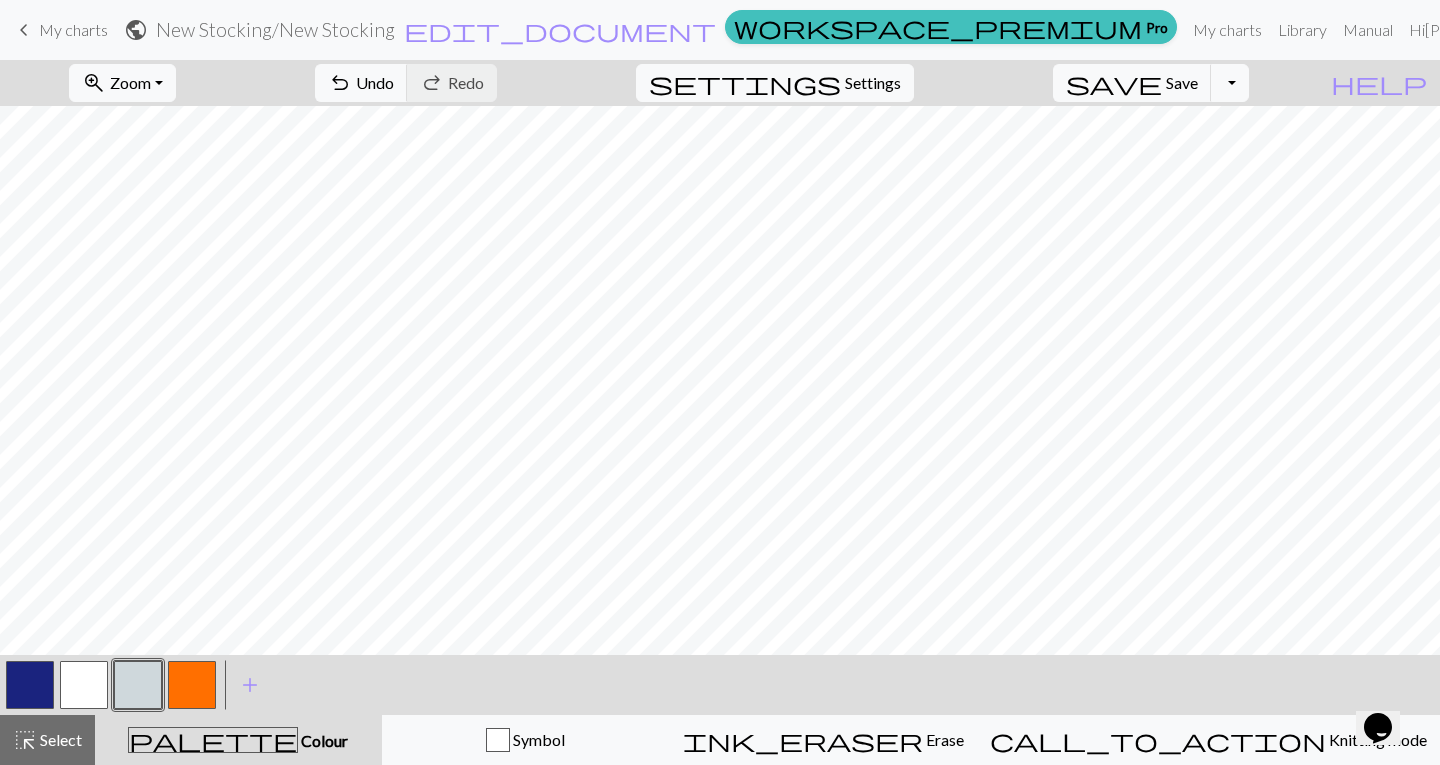 click at bounding box center [30, 685] 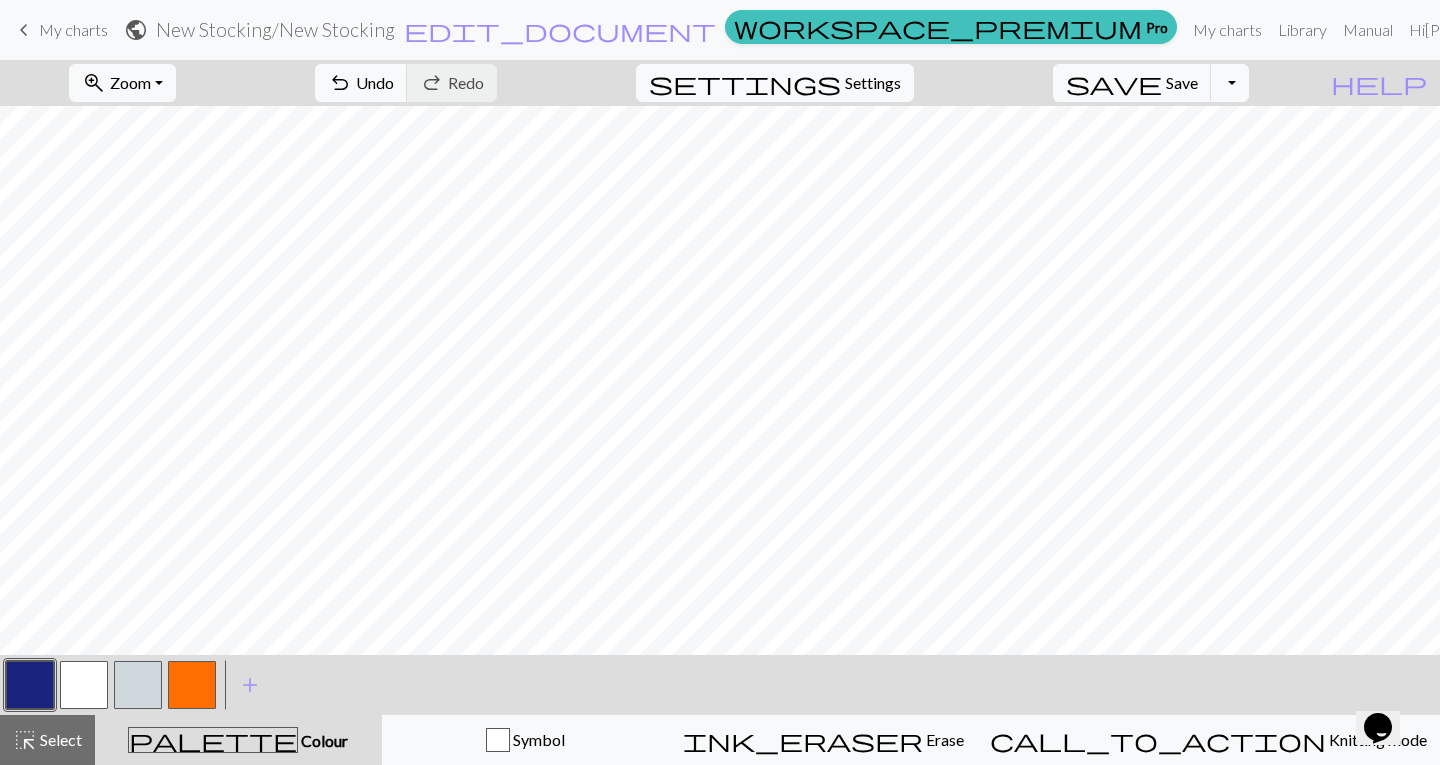 click at bounding box center [84, 685] 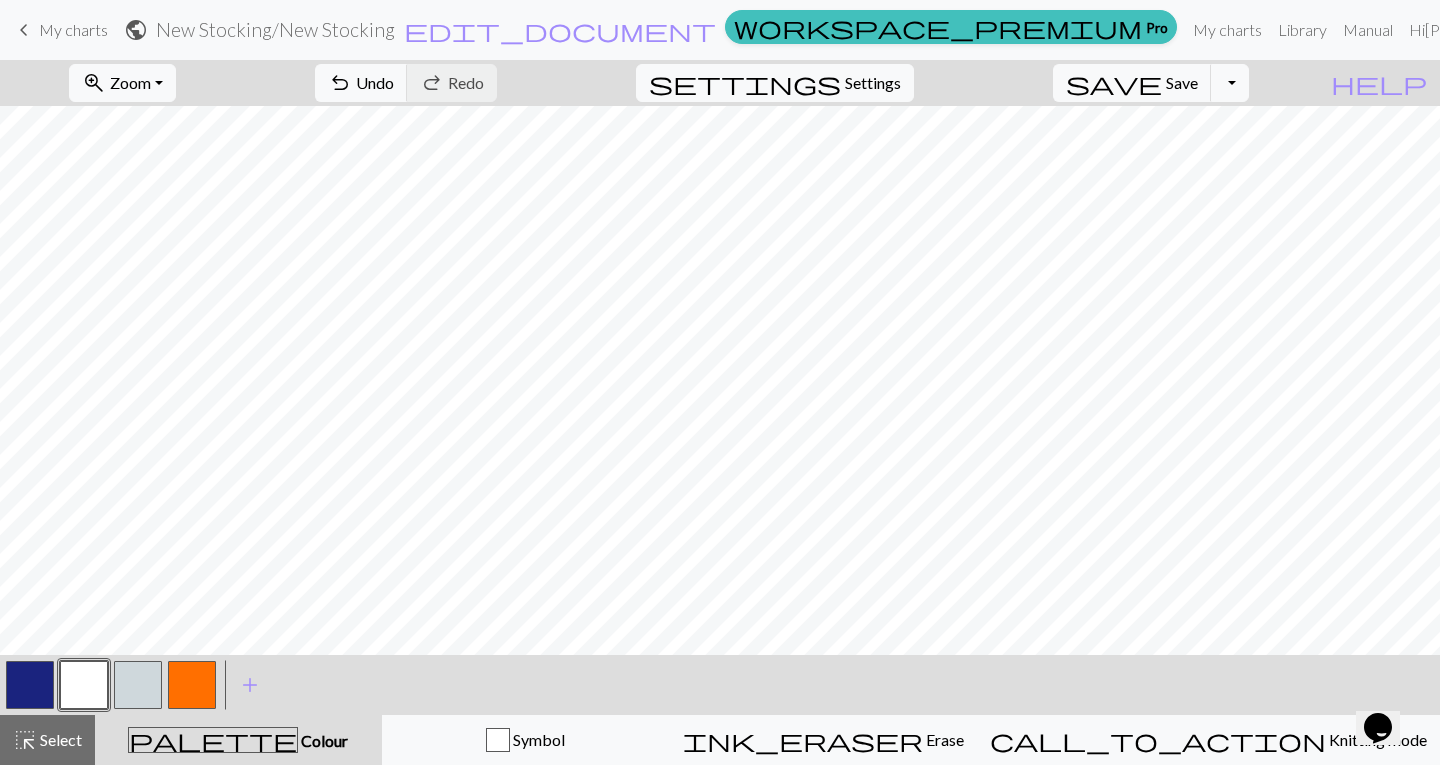 click at bounding box center [138, 685] 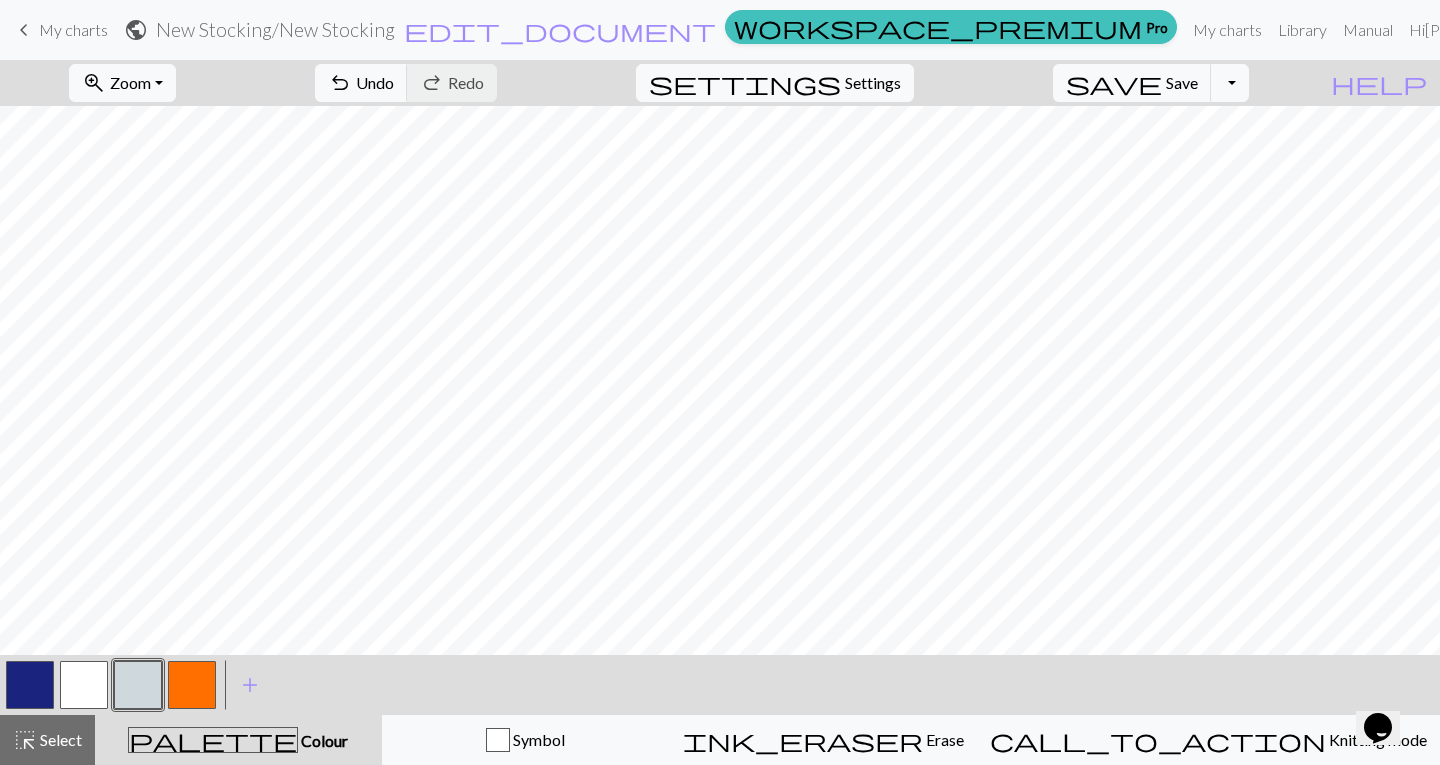 click at bounding box center [30, 685] 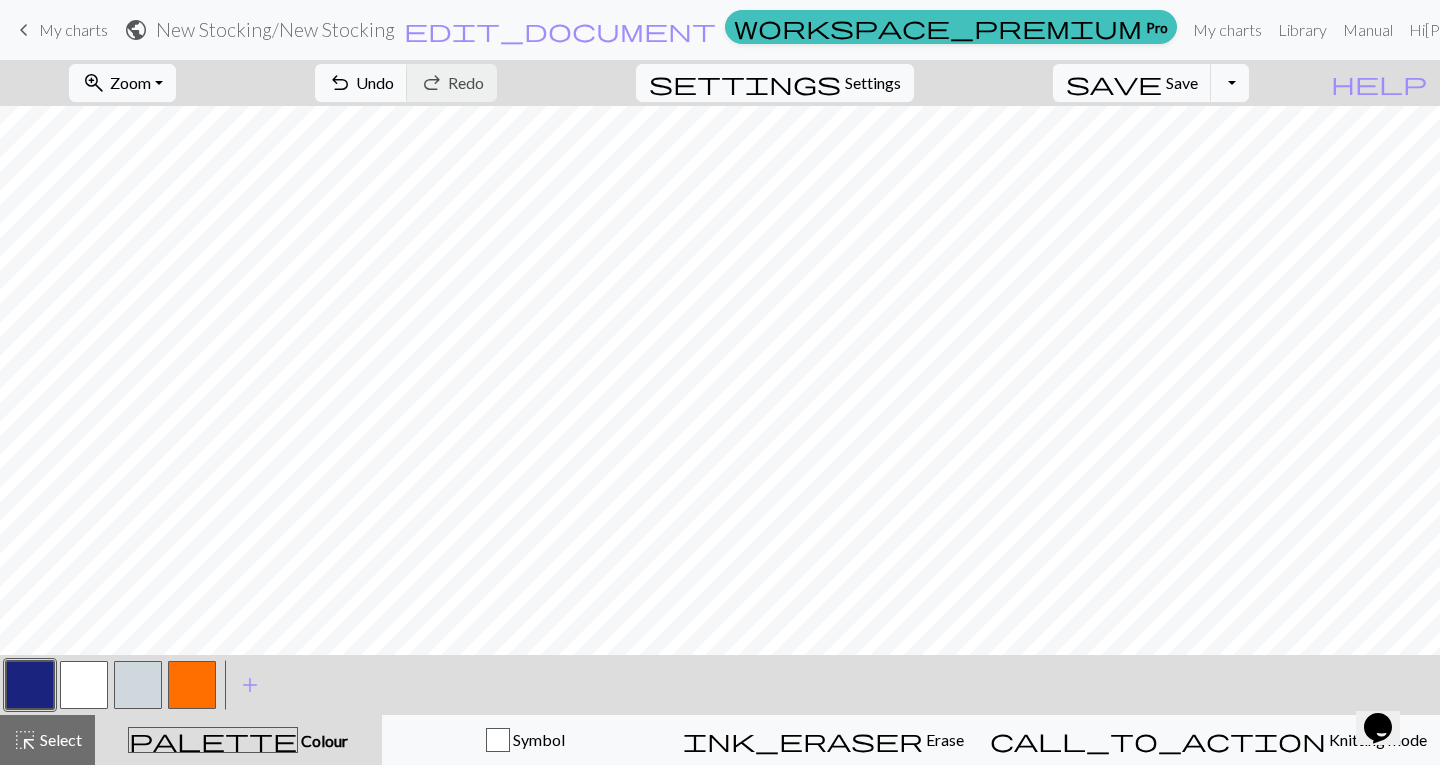 click at bounding box center [138, 685] 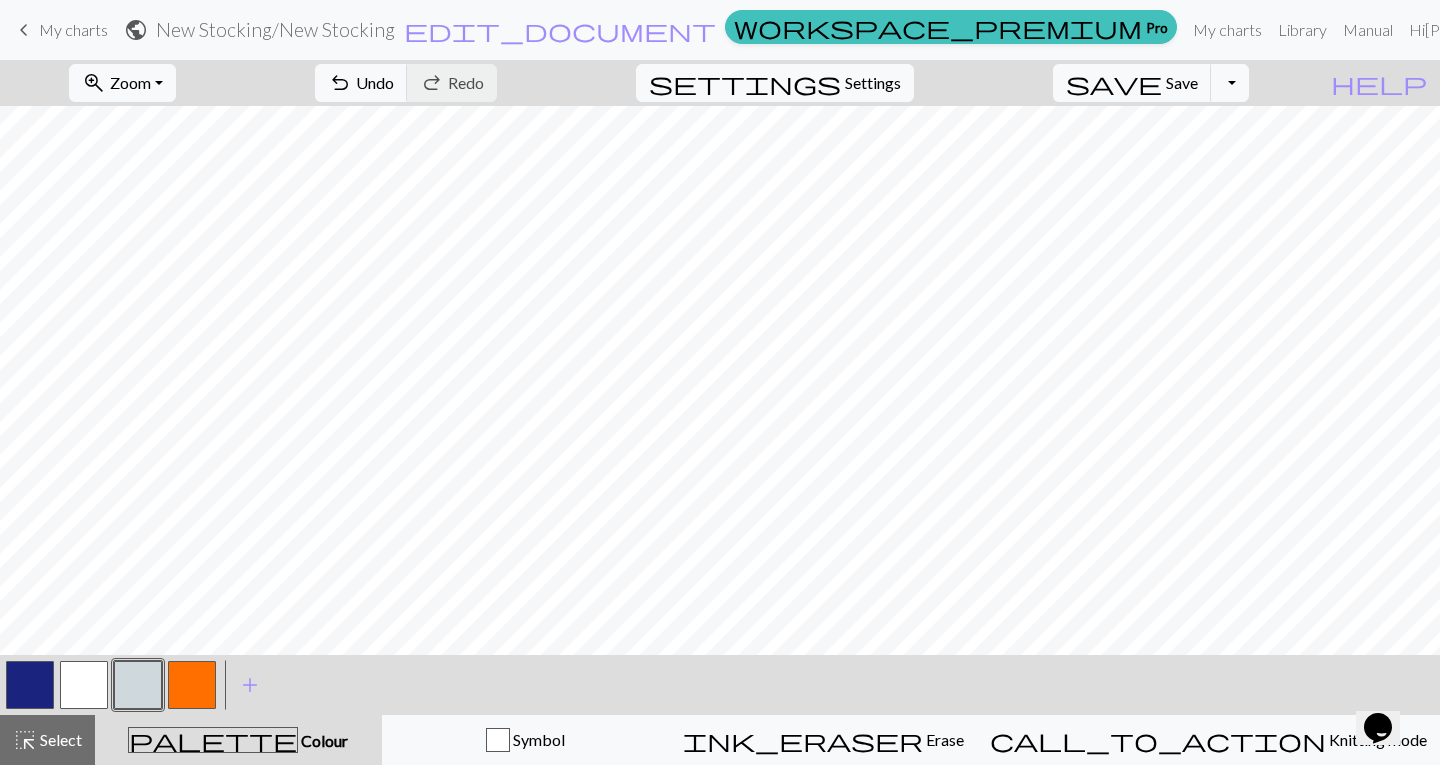 click at bounding box center [138, 685] 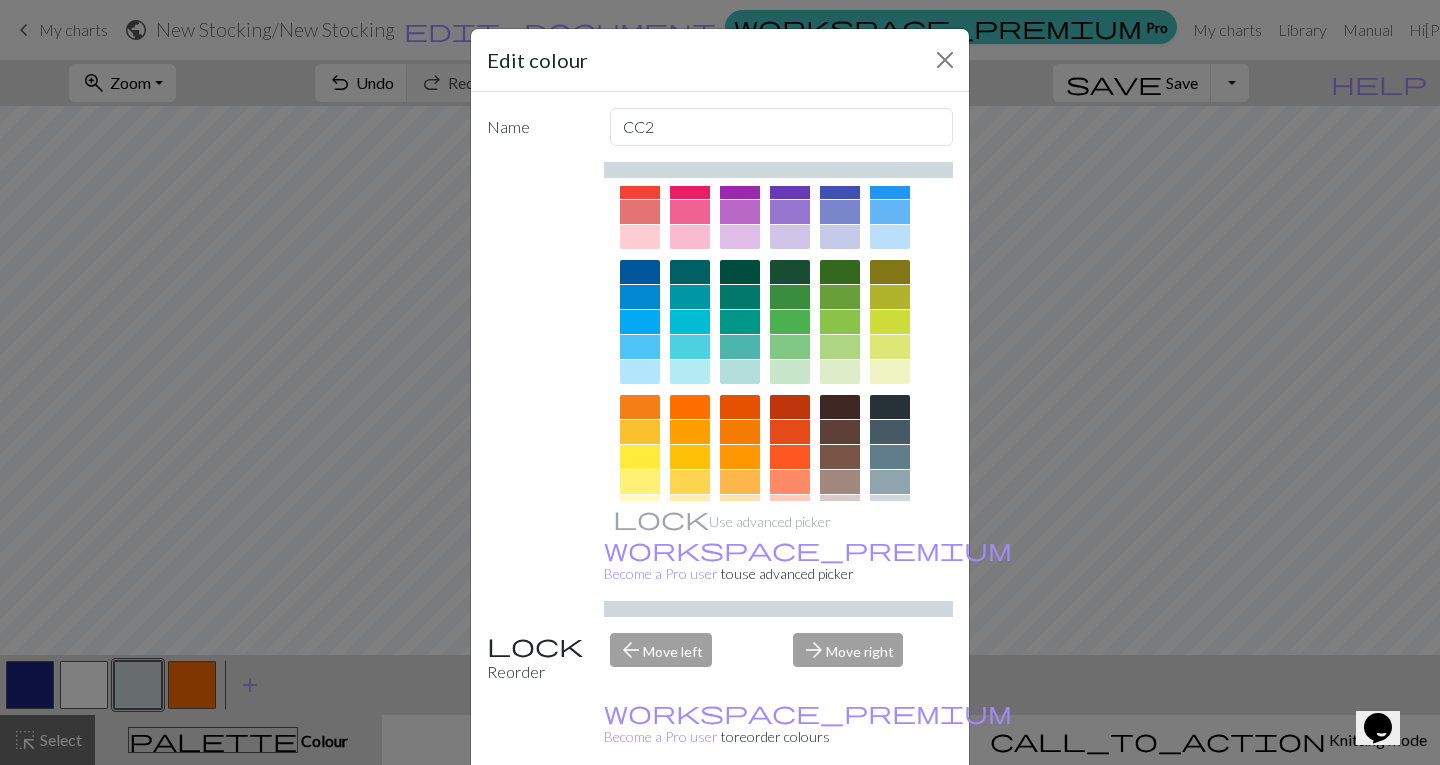 scroll, scrollTop: 100, scrollLeft: 0, axis: vertical 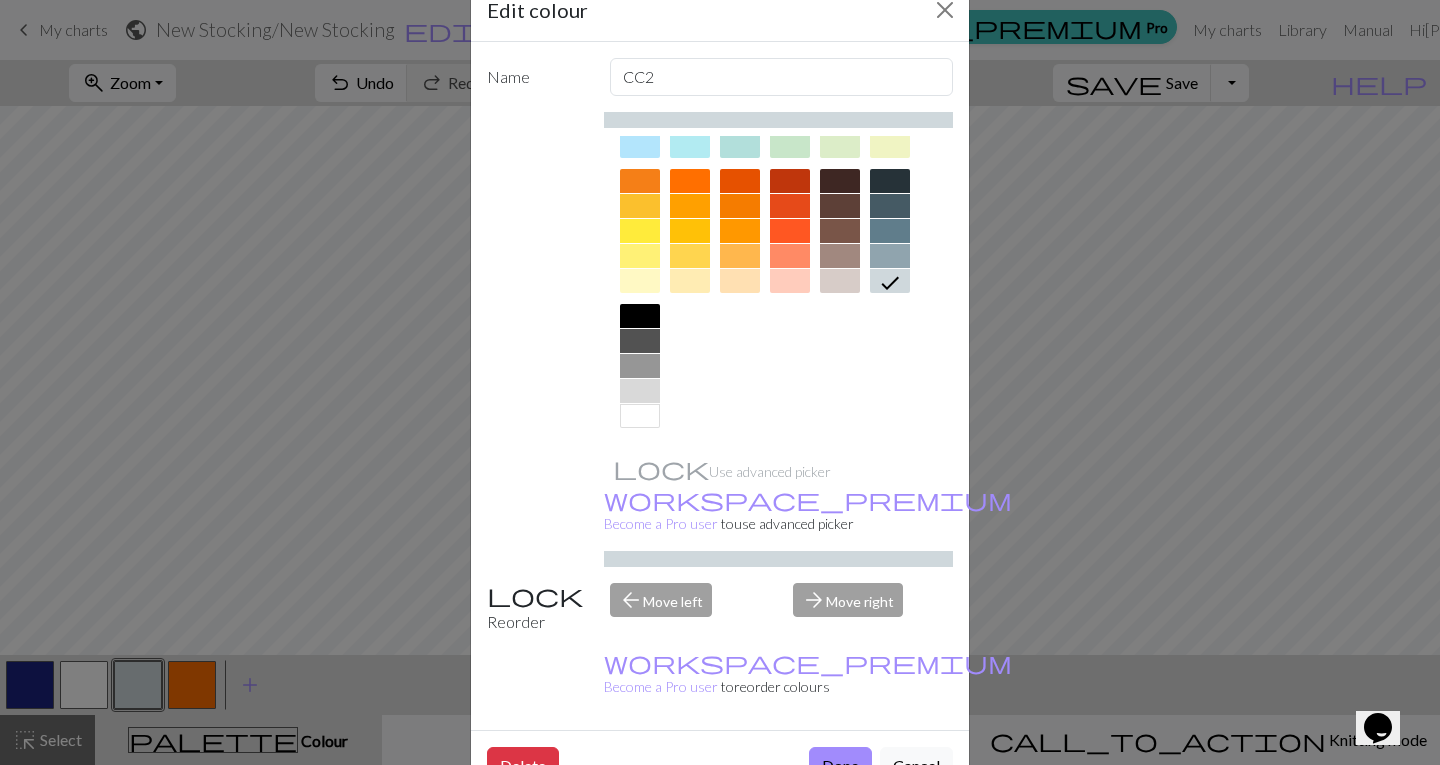 click at bounding box center [640, 416] 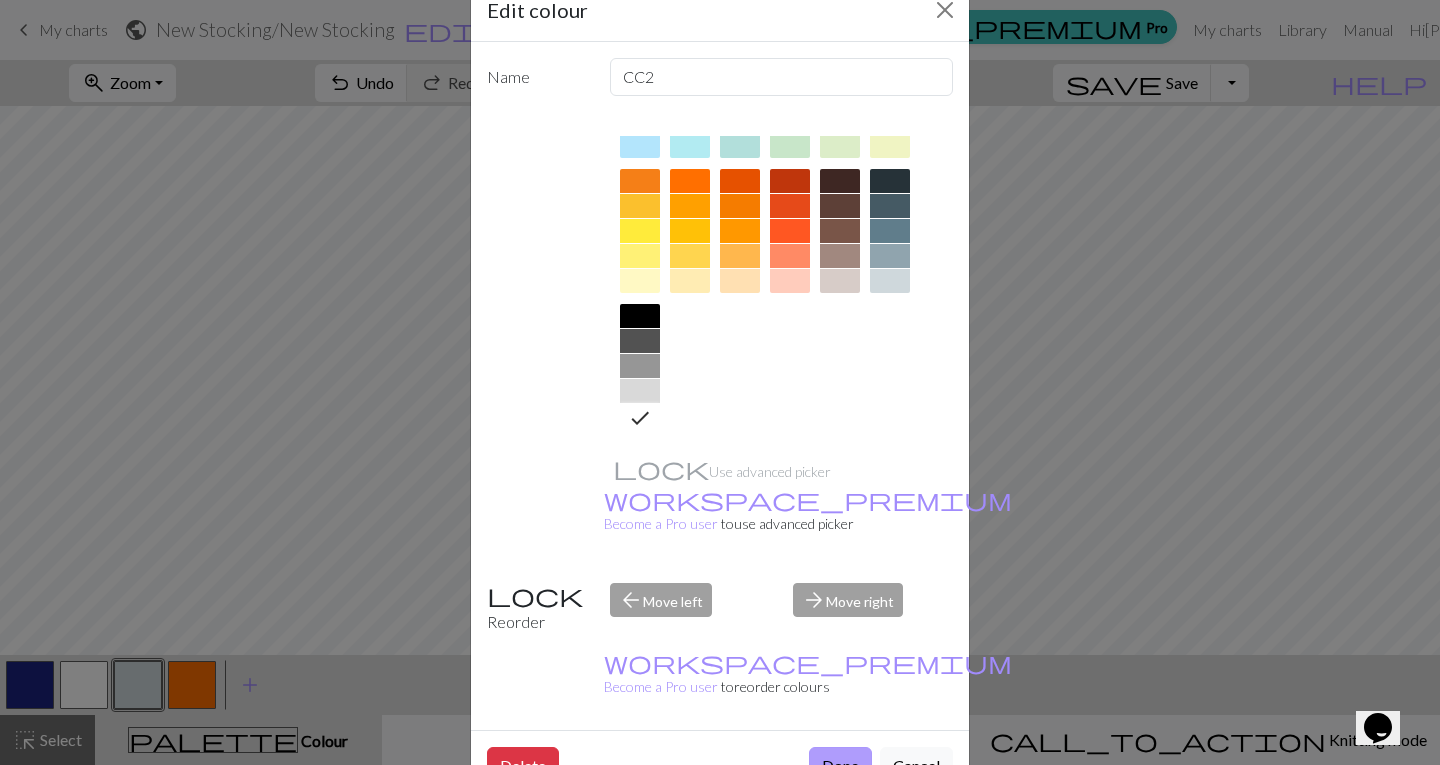 click on "Done" at bounding box center (840, 766) 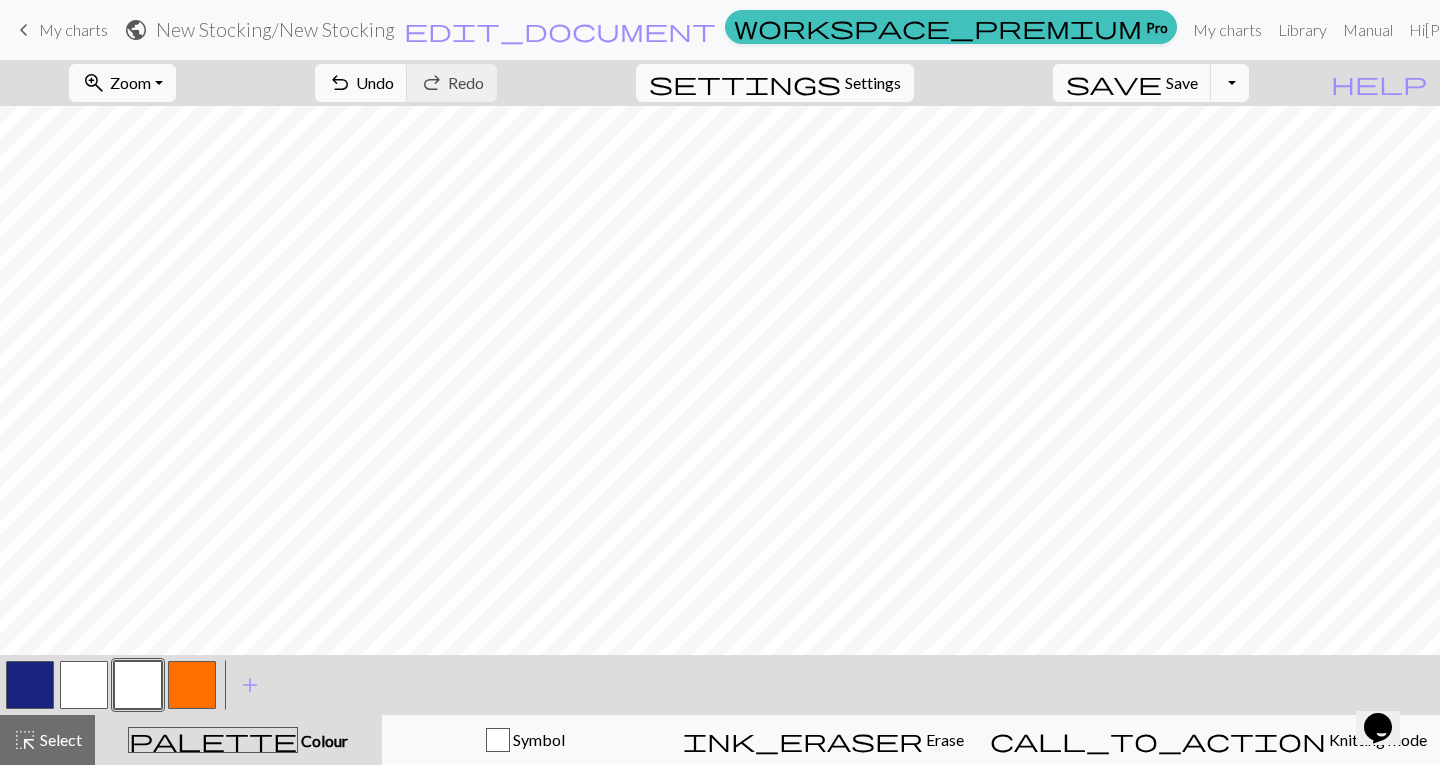 click at bounding box center (192, 685) 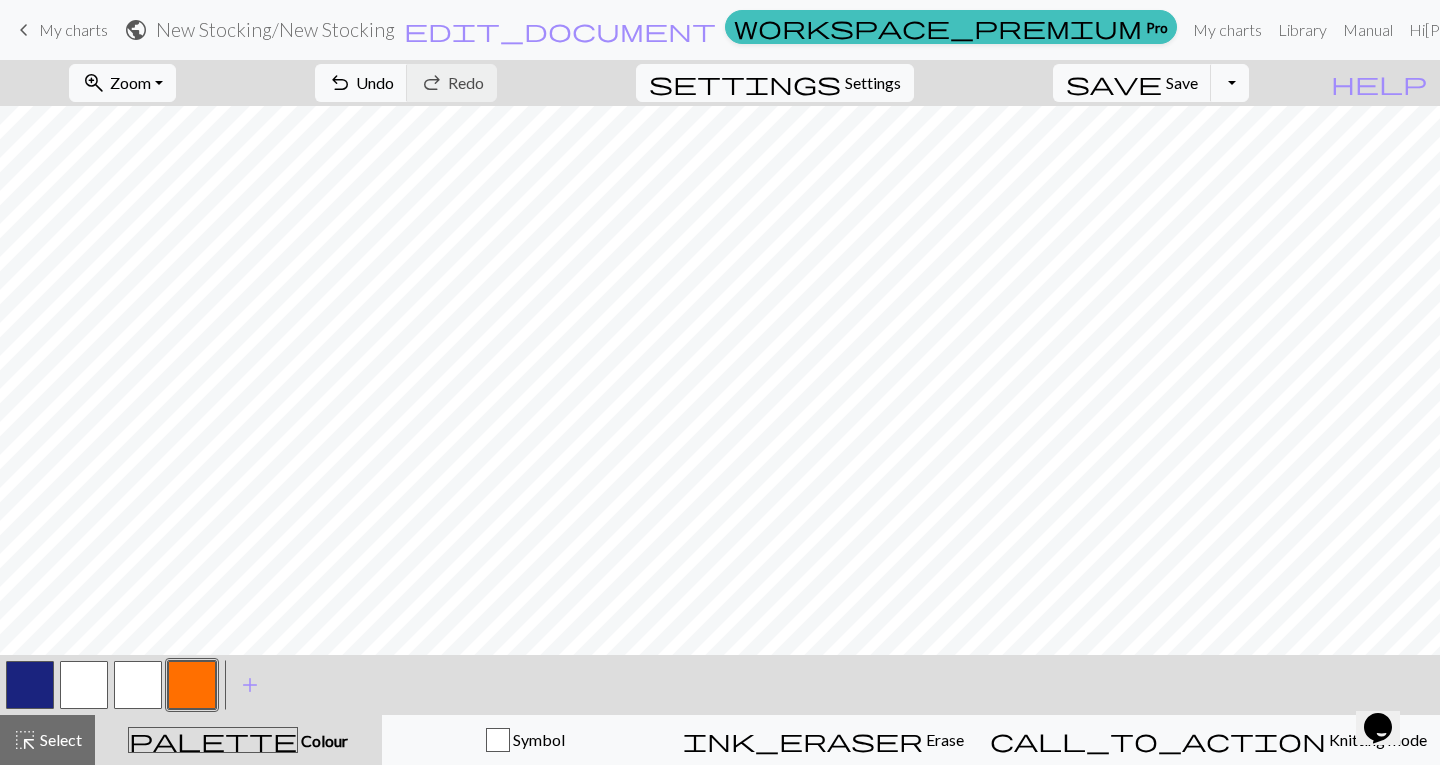 click at bounding box center [84, 685] 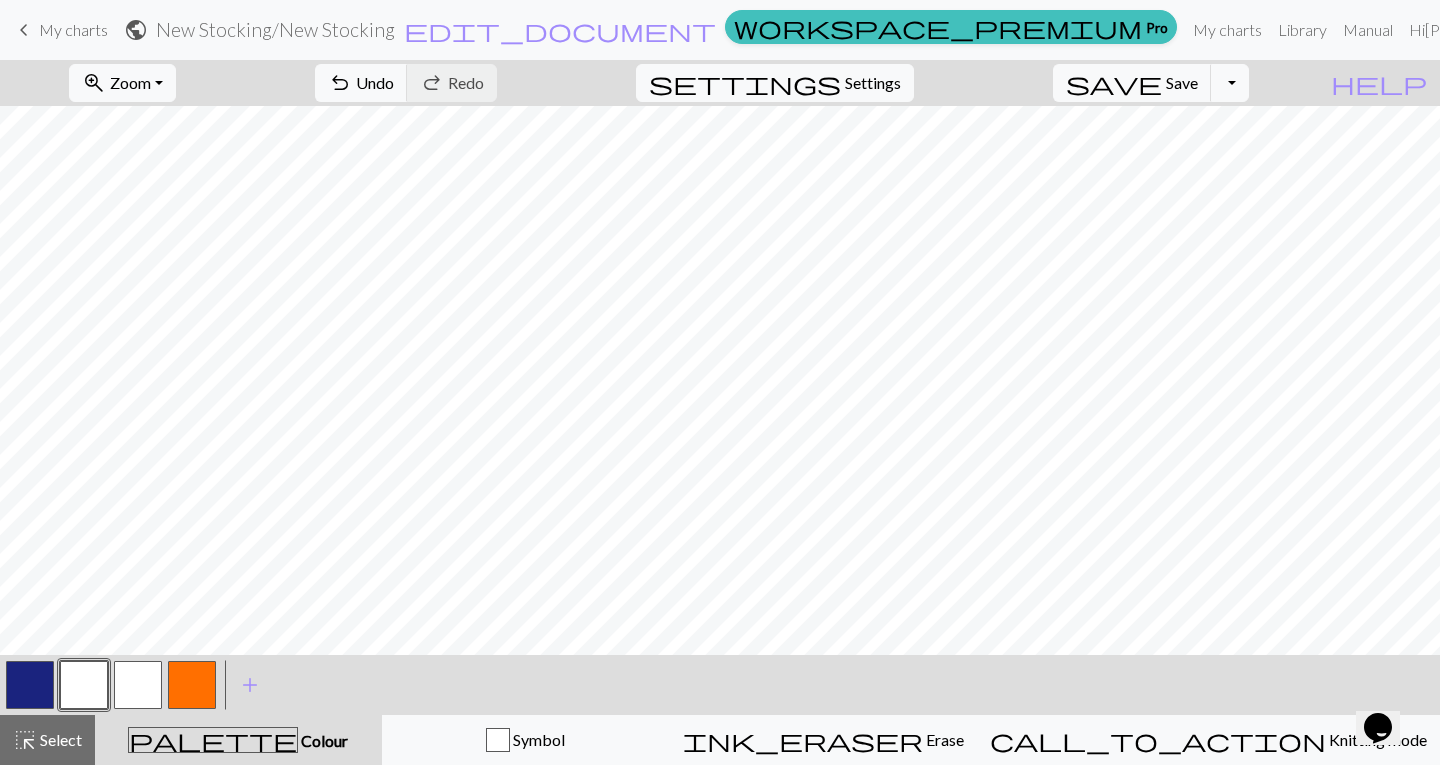 click at bounding box center [192, 685] 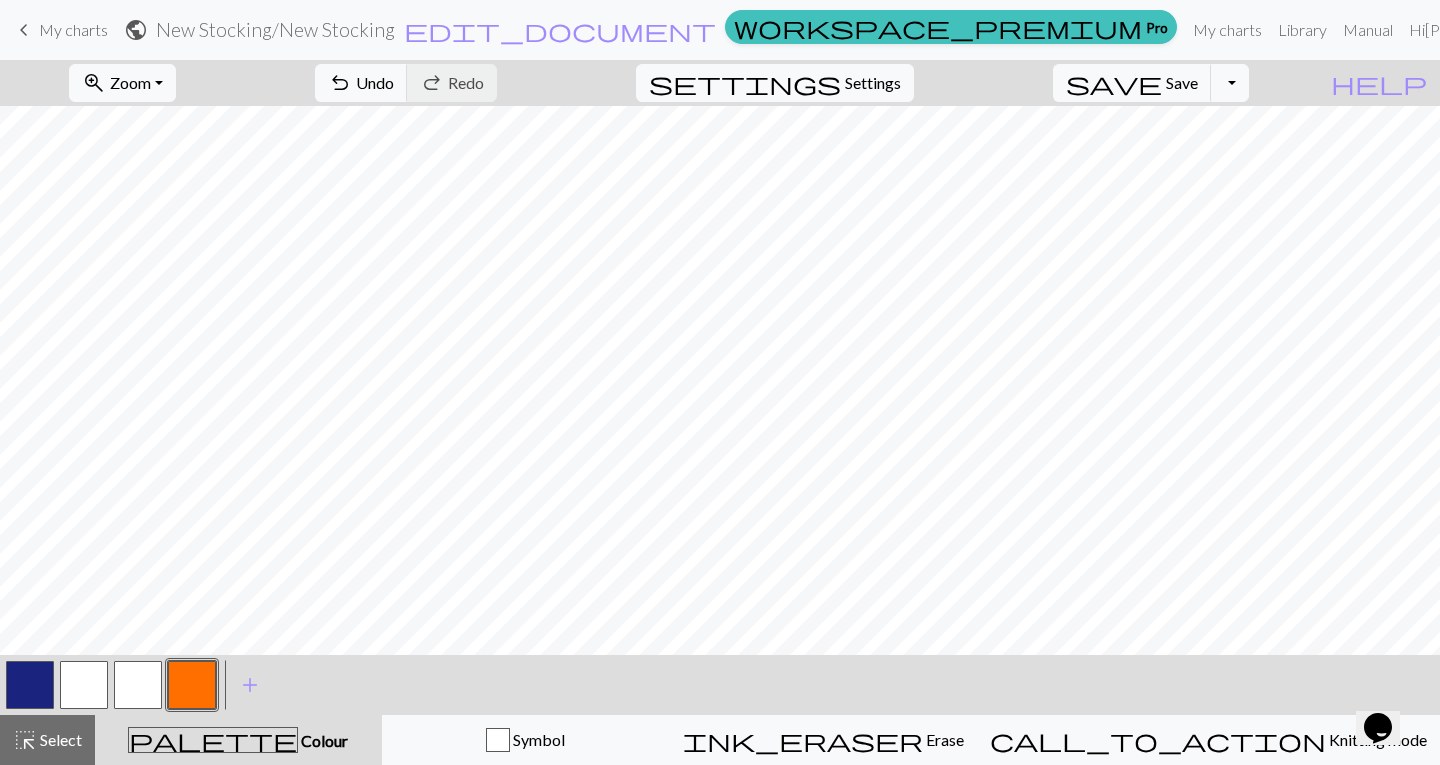 click at bounding box center (30, 685) 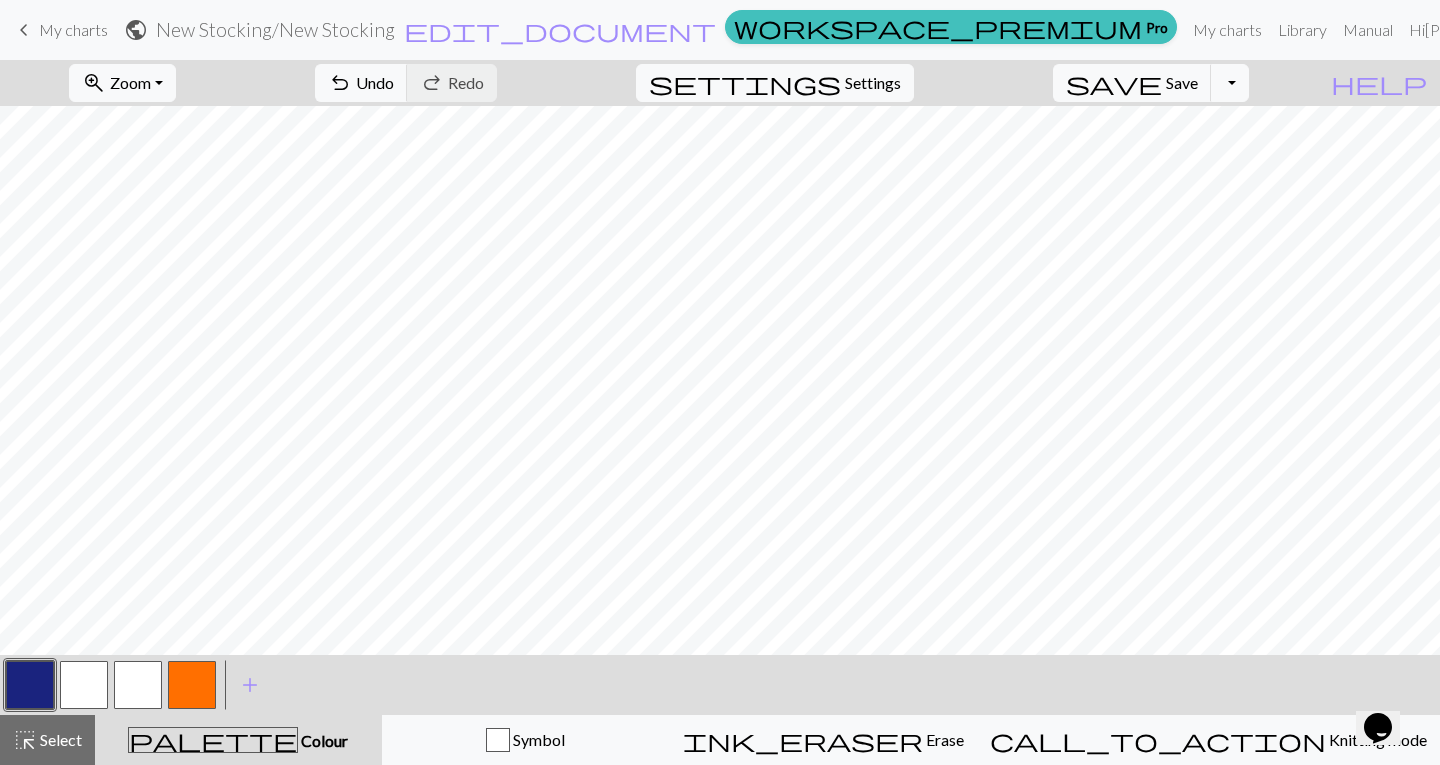 click at bounding box center (192, 685) 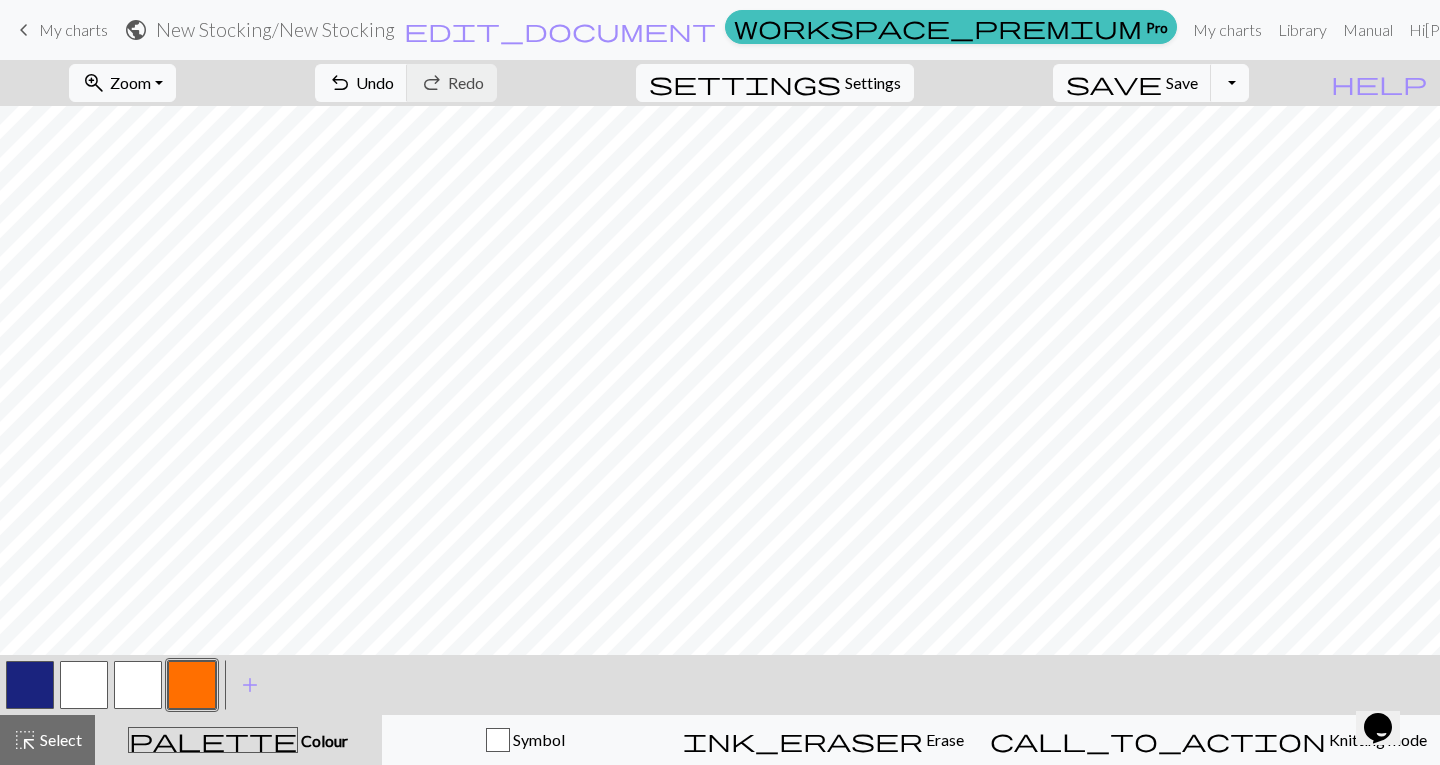 click at bounding box center (84, 685) 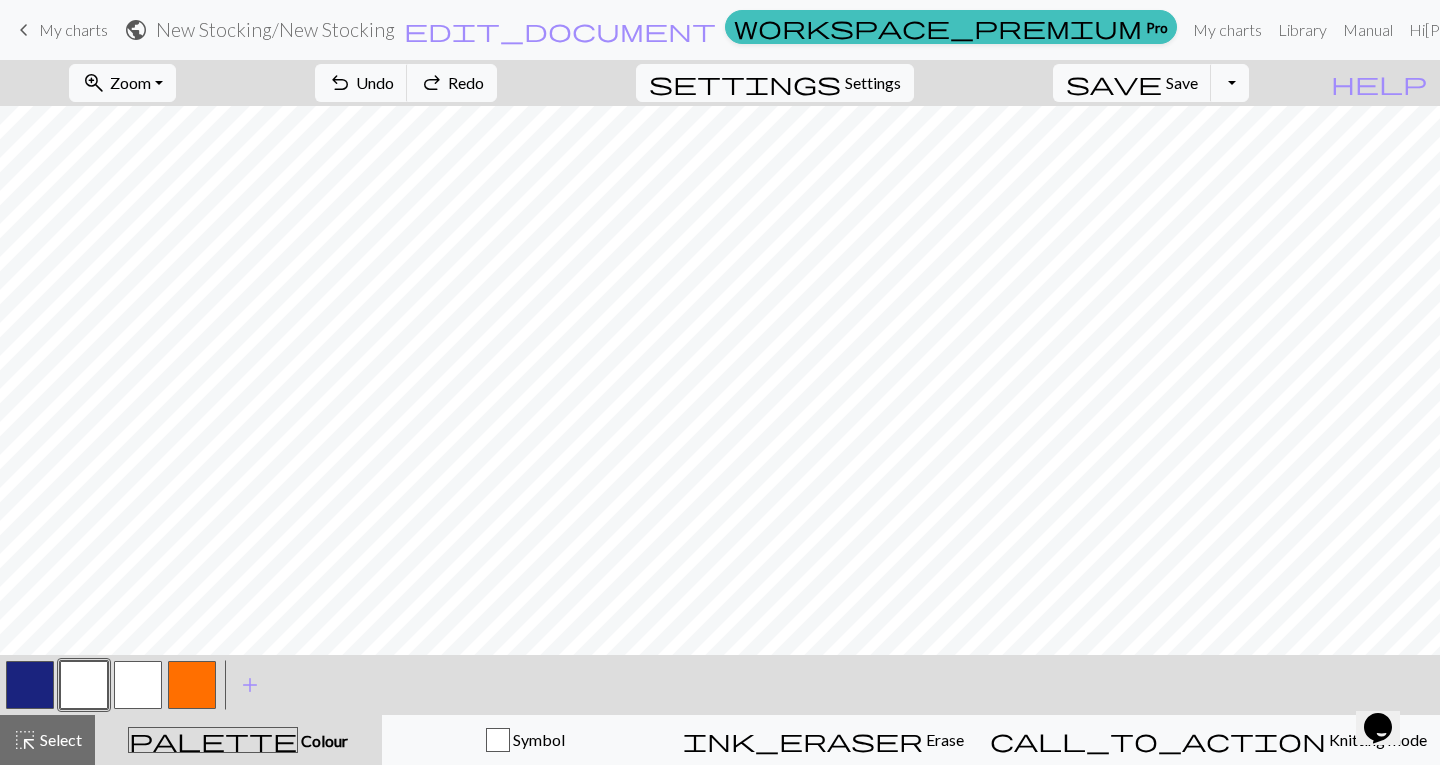 click at bounding box center (138, 685) 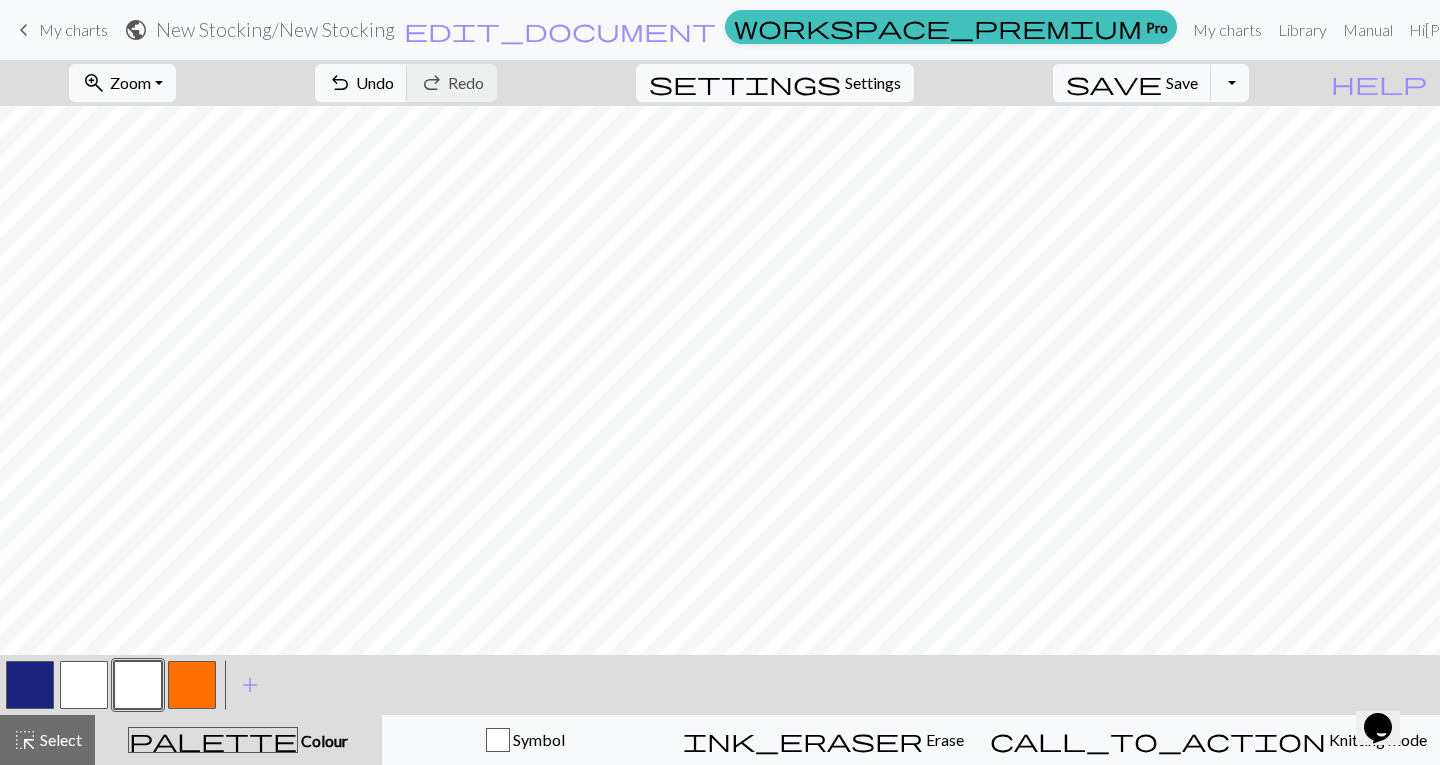 click at bounding box center [30, 685] 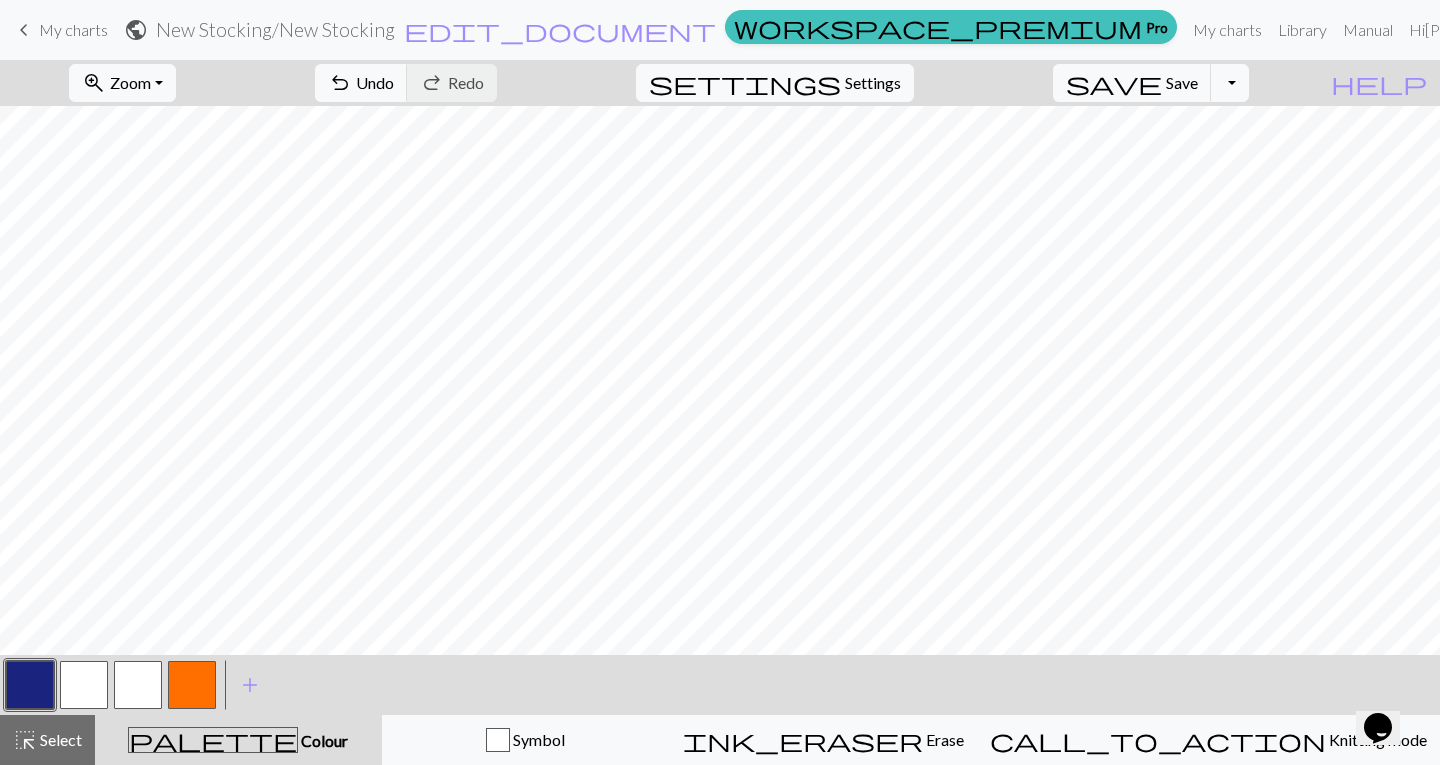click at bounding box center [192, 685] 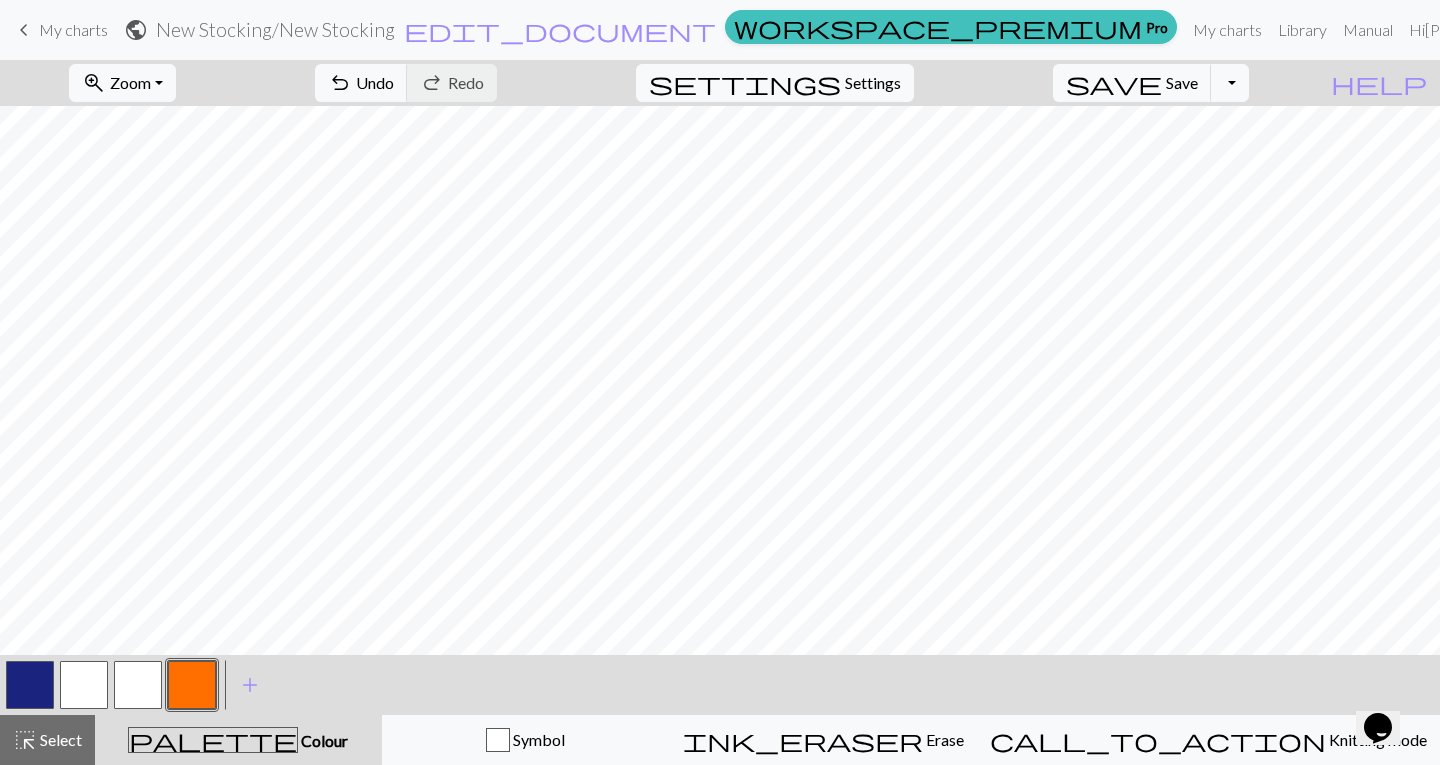 click at bounding box center (30, 685) 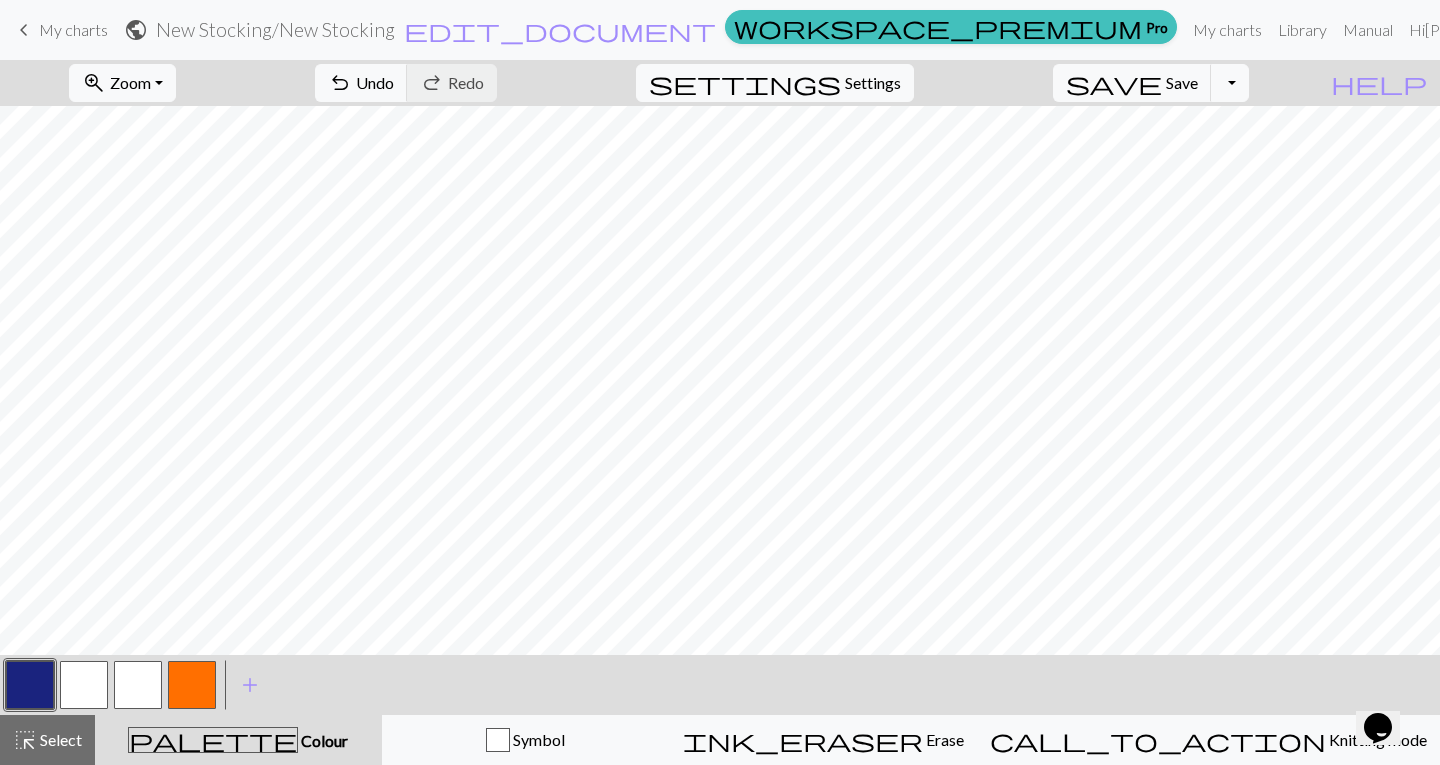 click at bounding box center (138, 685) 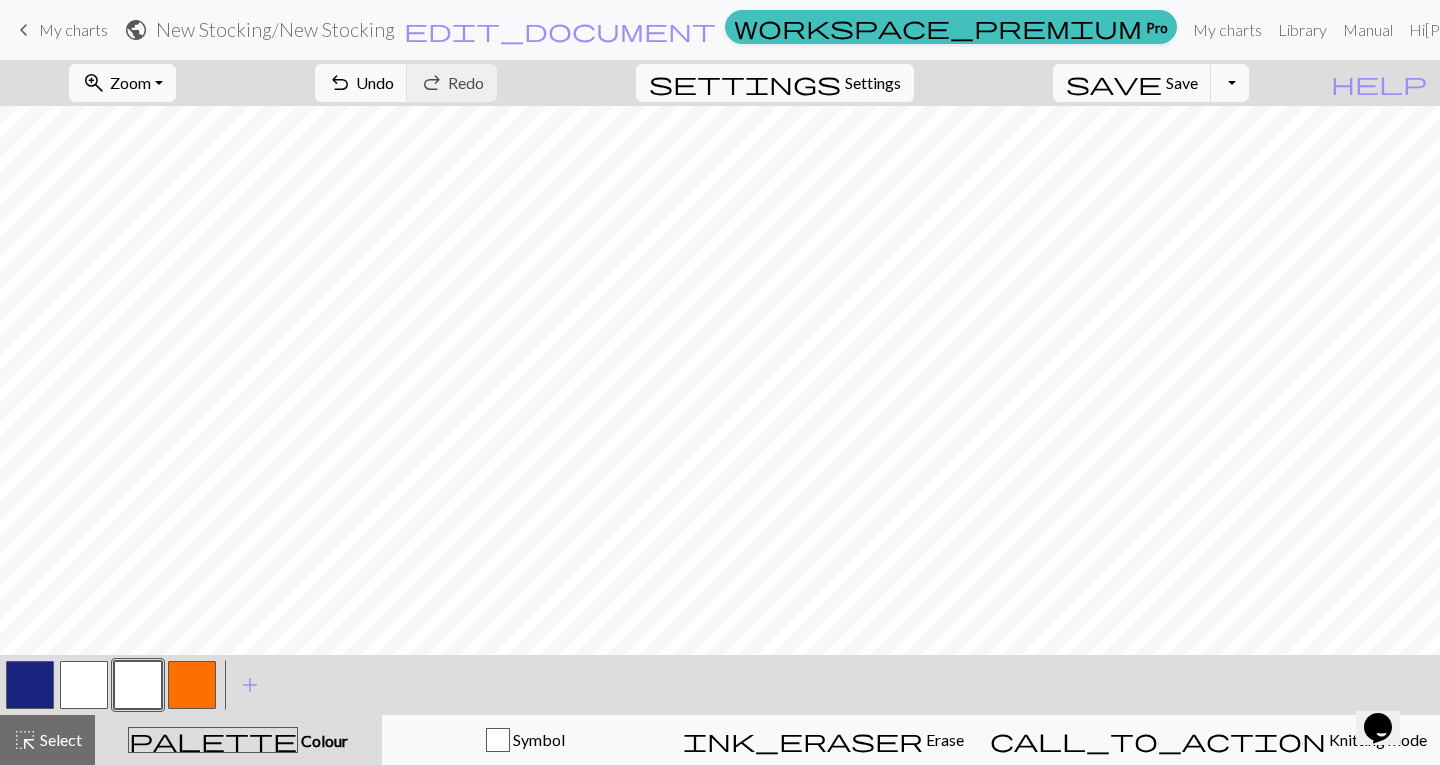 click at bounding box center (30, 685) 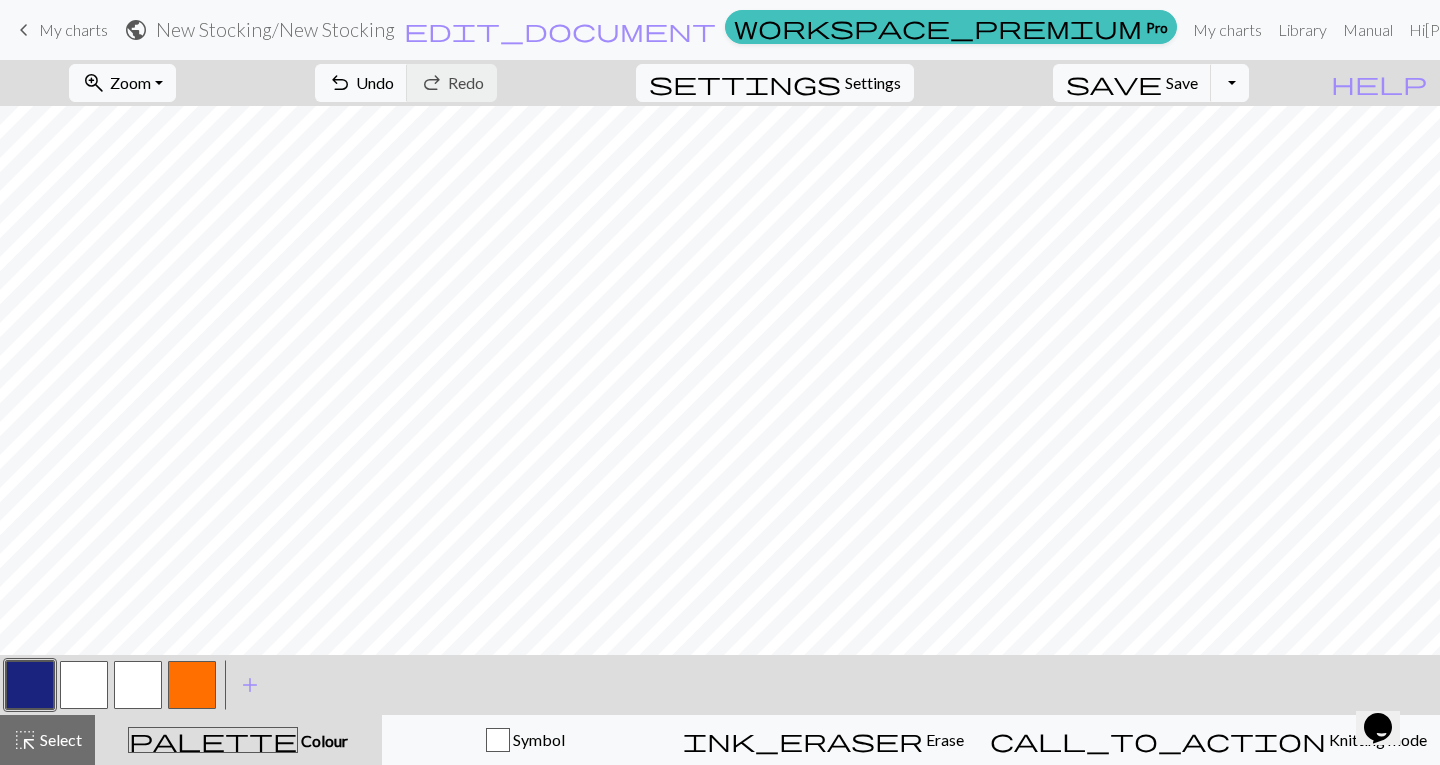 click at bounding box center [84, 685] 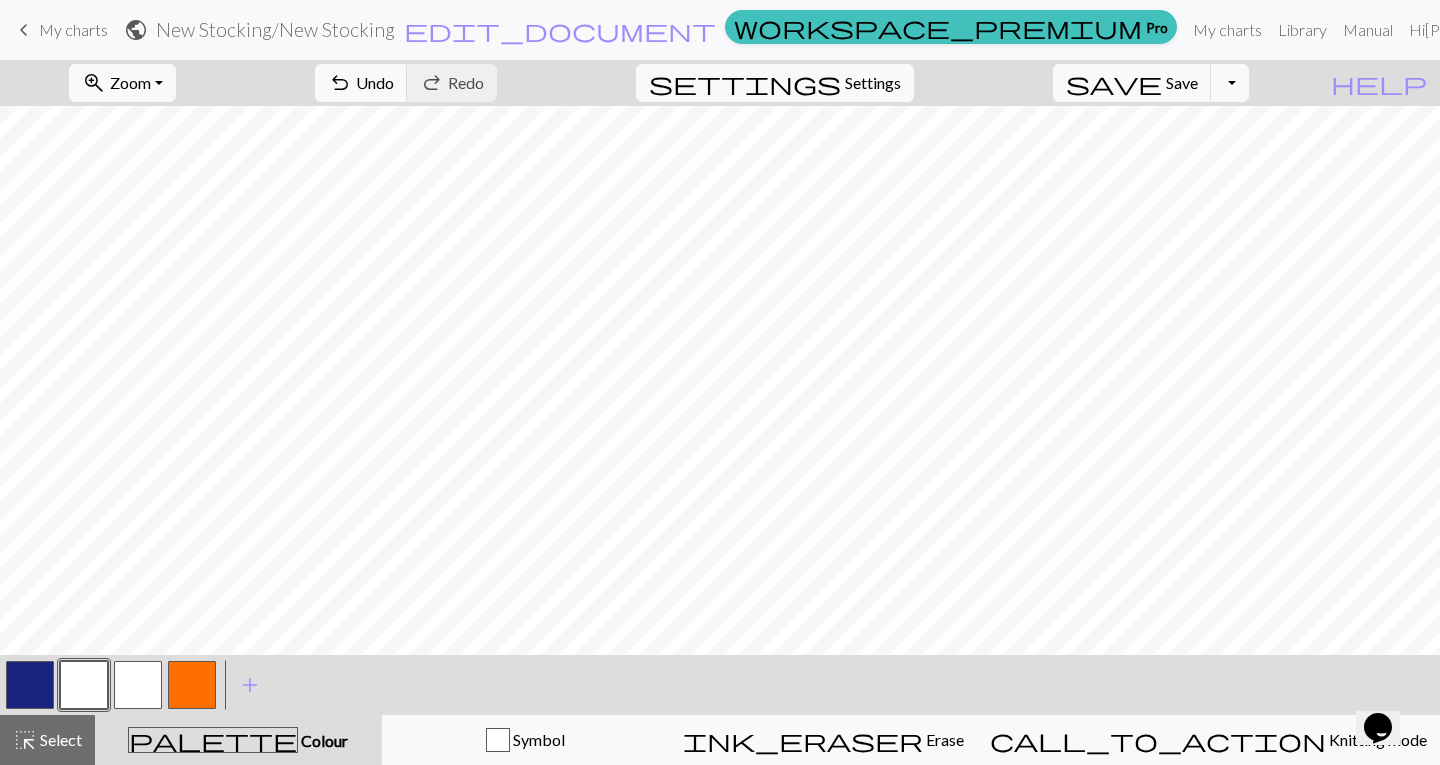 click at bounding box center [30, 685] 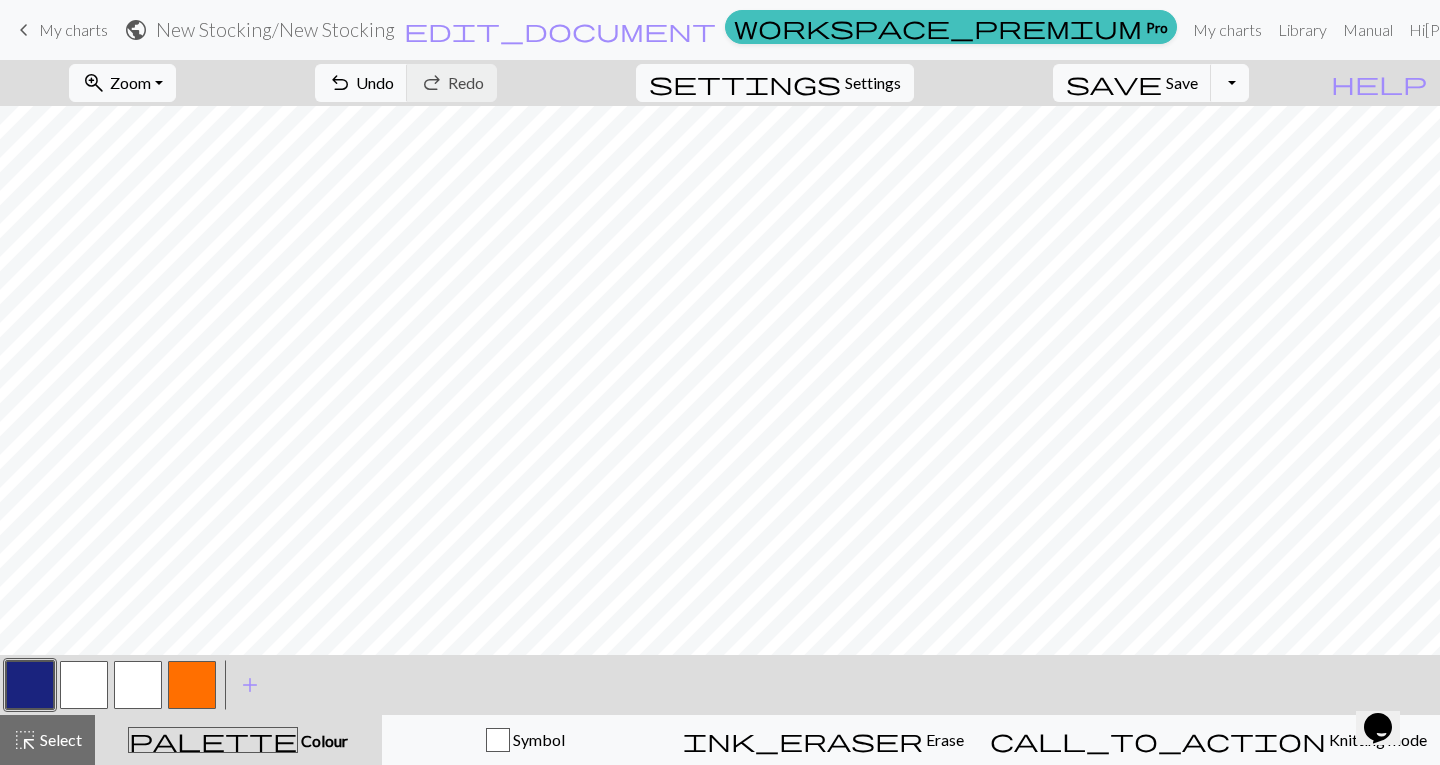 click at bounding box center [138, 685] 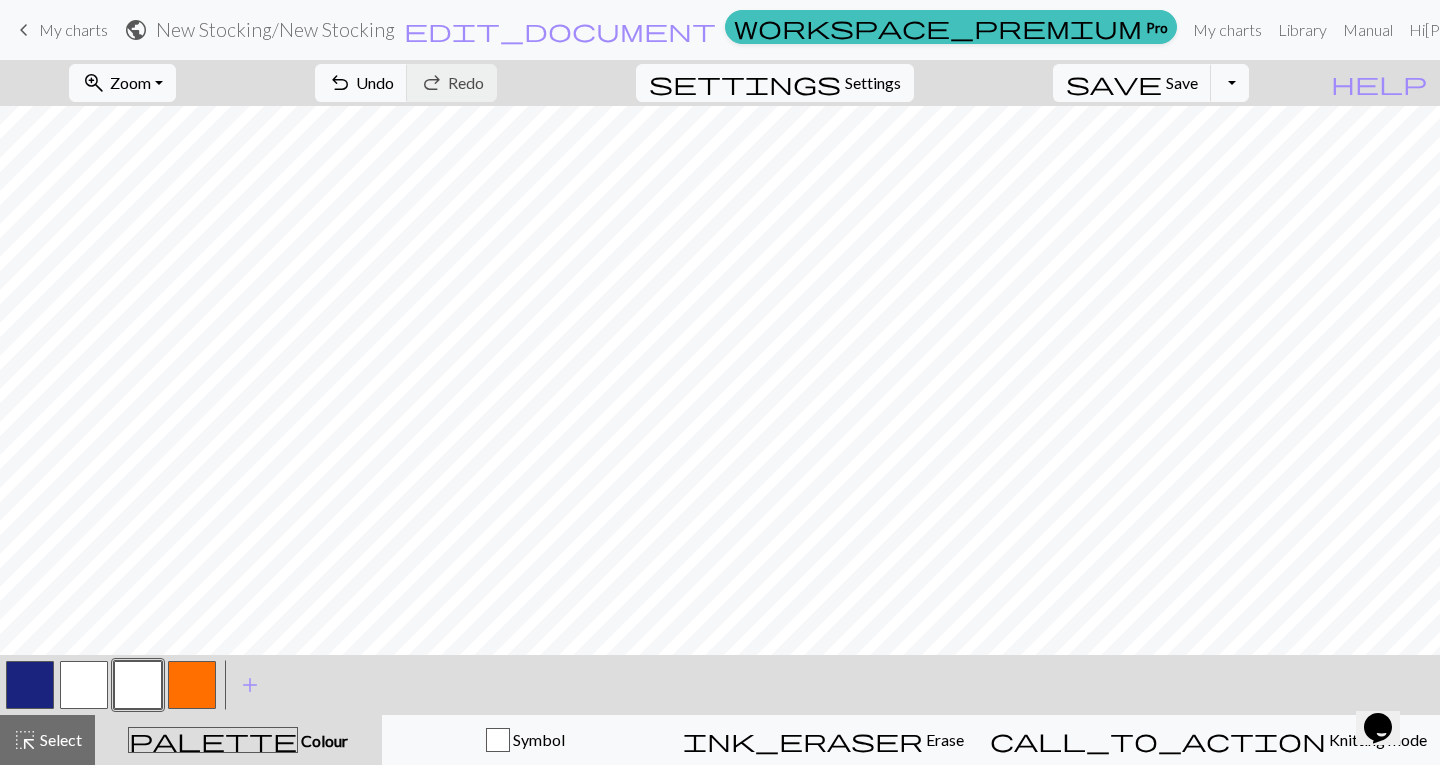 click at bounding box center [30, 685] 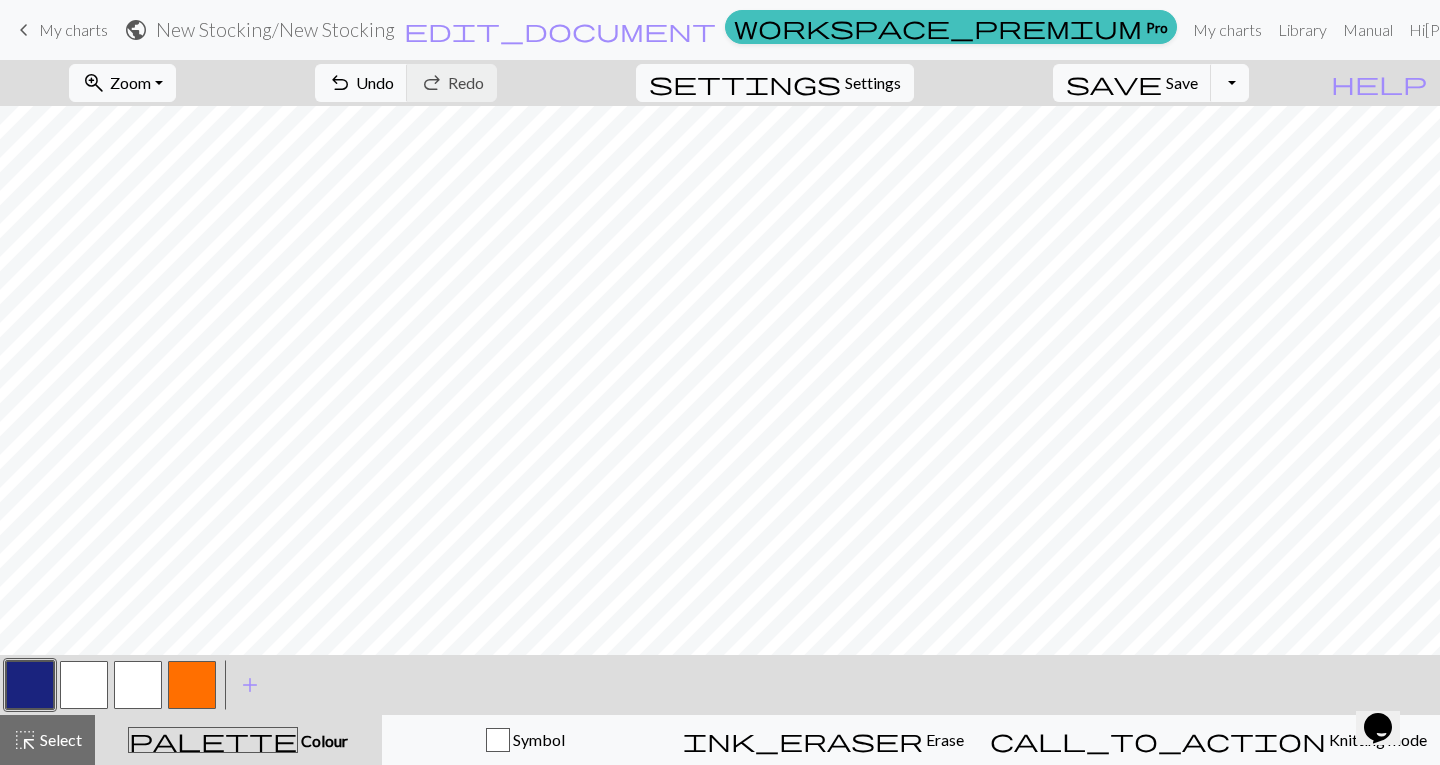 click at bounding box center (138, 685) 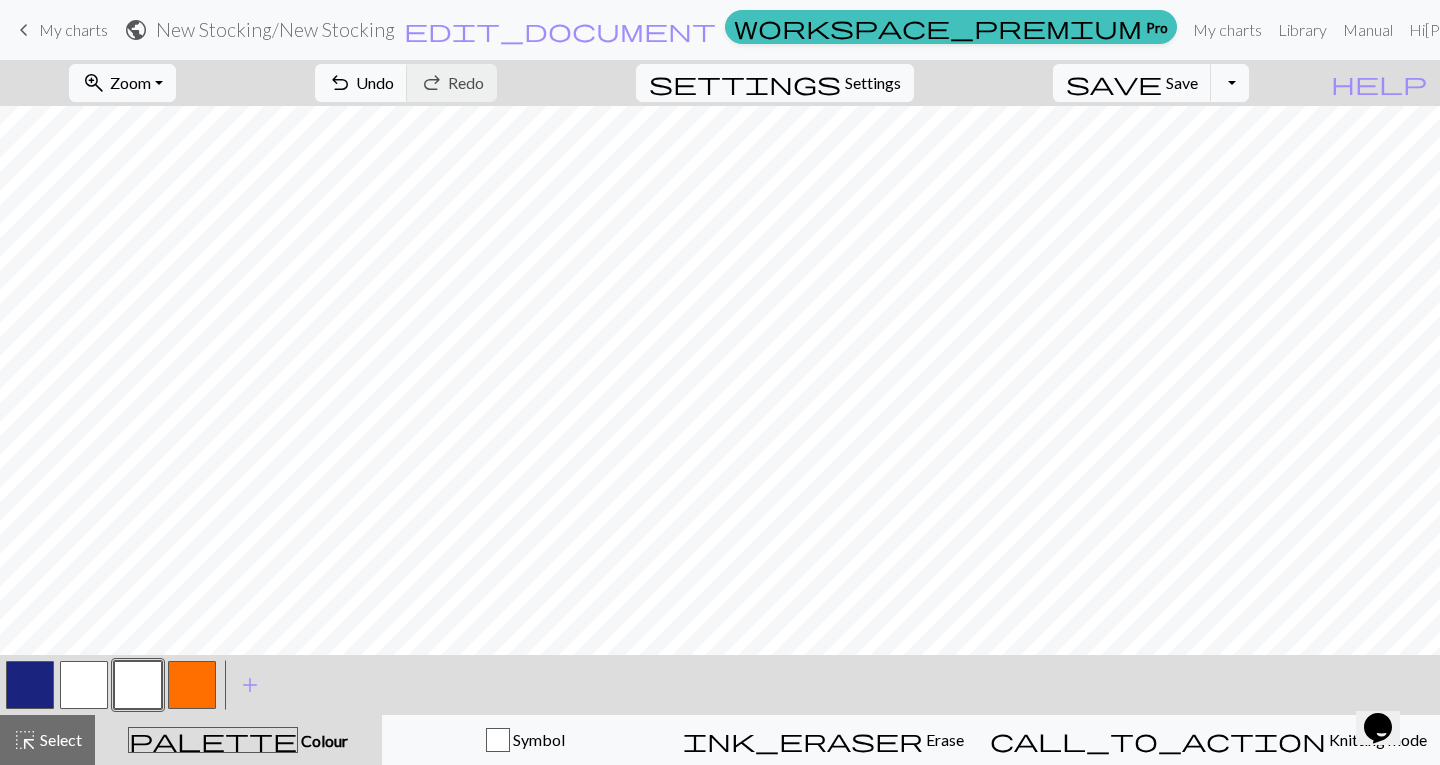 click at bounding box center [192, 685] 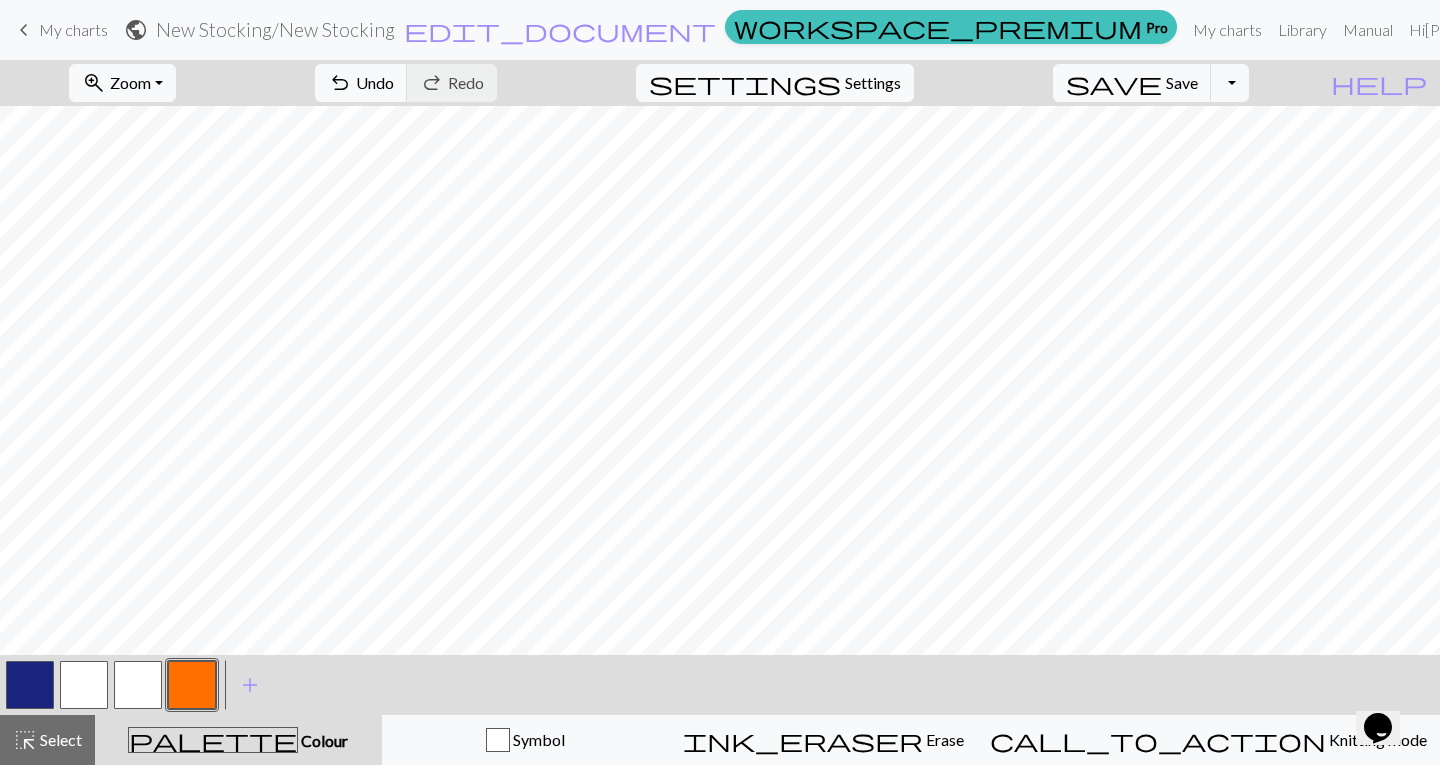 click at bounding box center (30, 685) 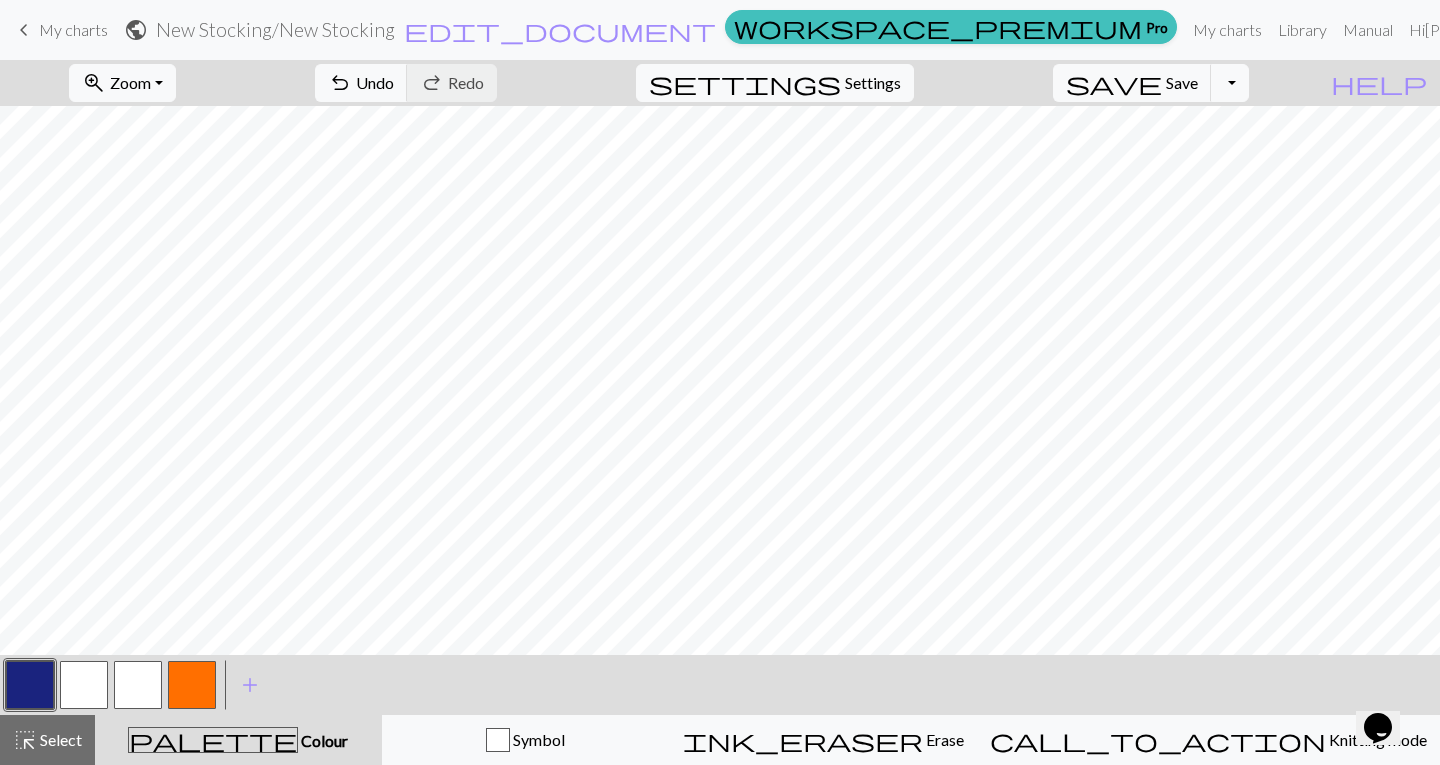 click at bounding box center [192, 685] 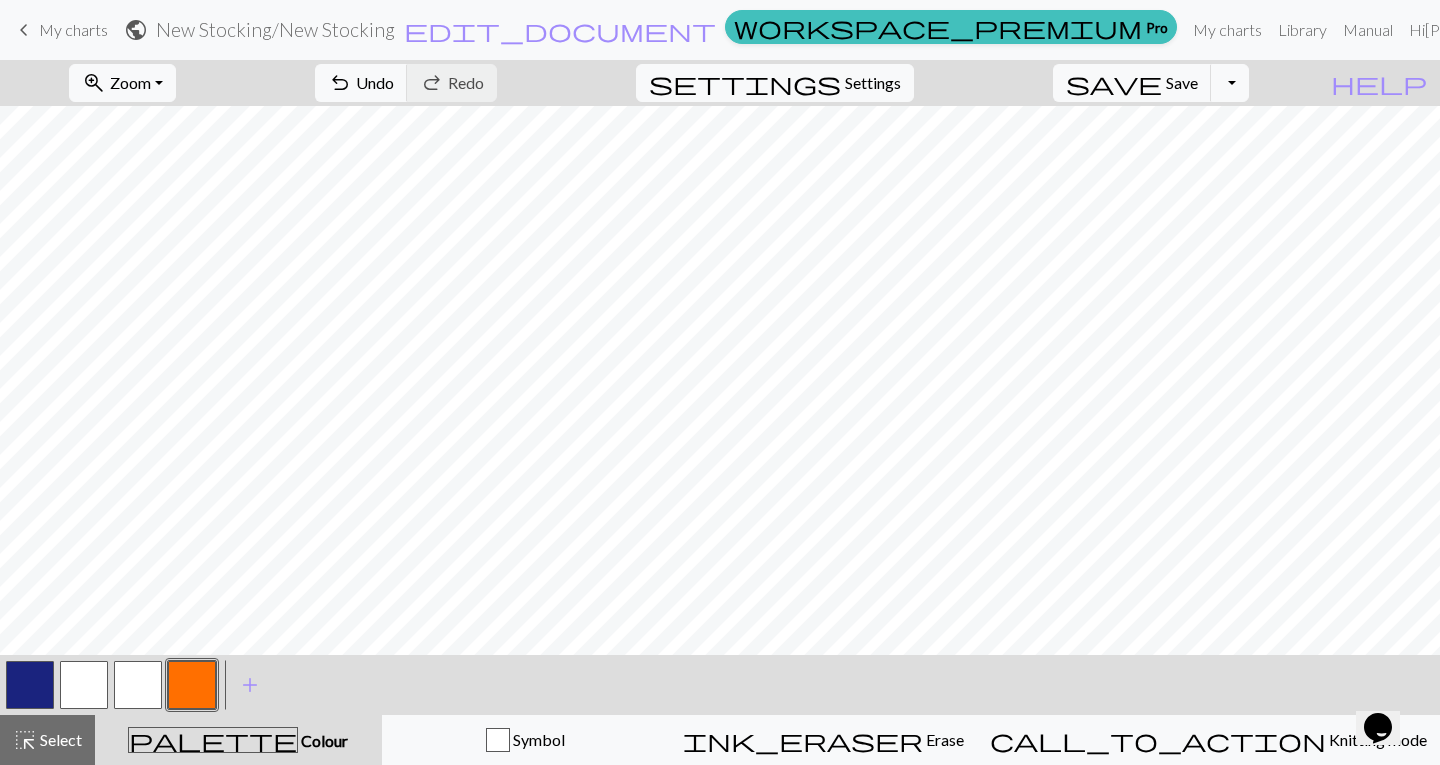 click at bounding box center [30, 685] 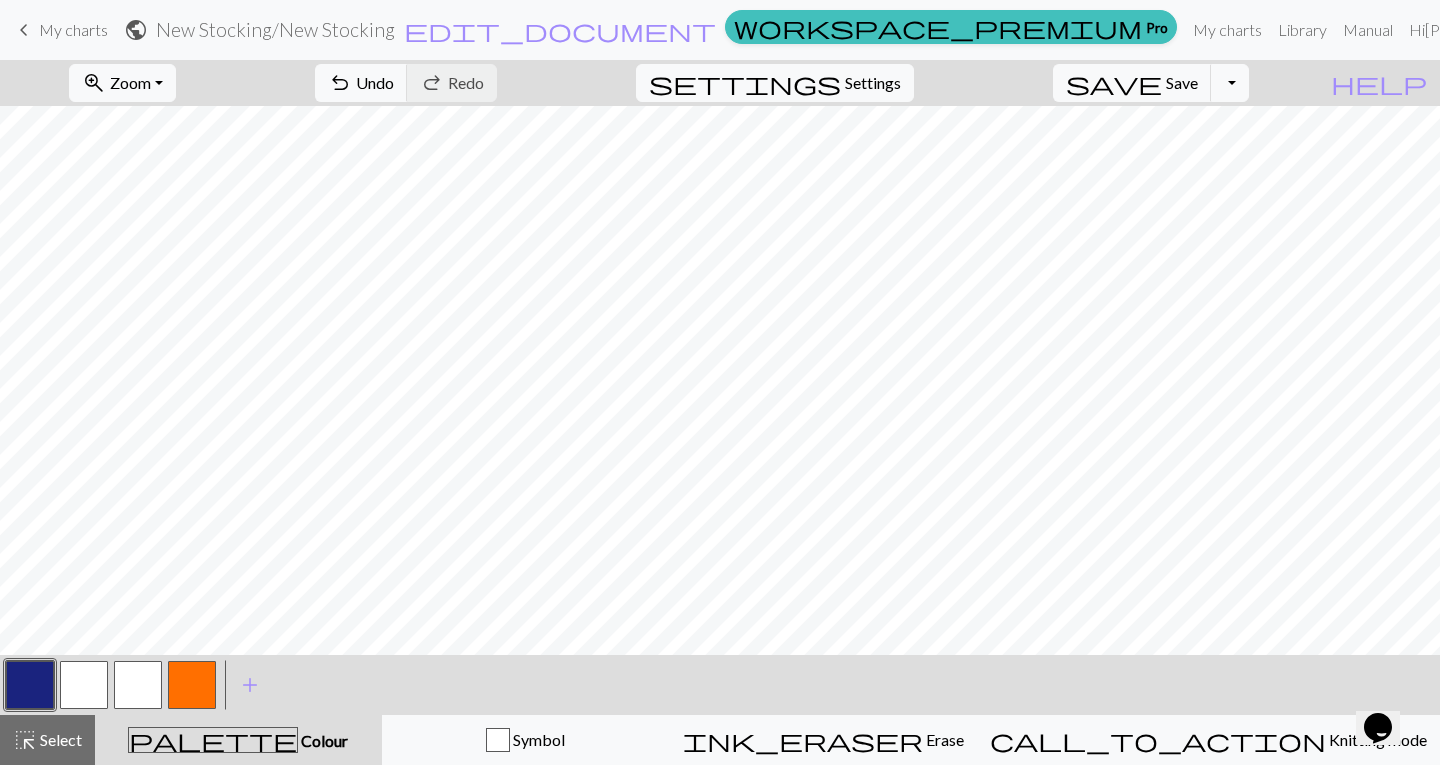 click at bounding box center [84, 685] 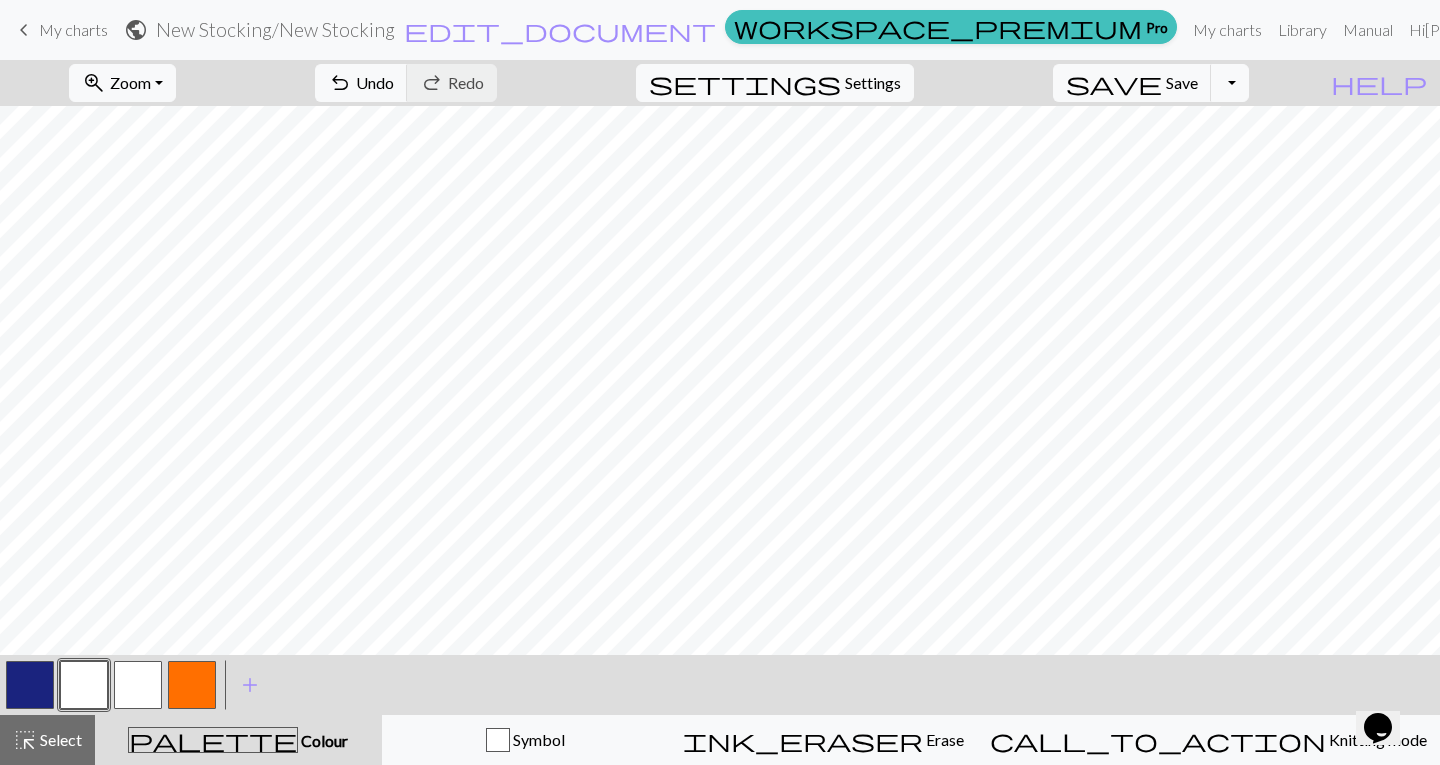click at bounding box center [192, 685] 